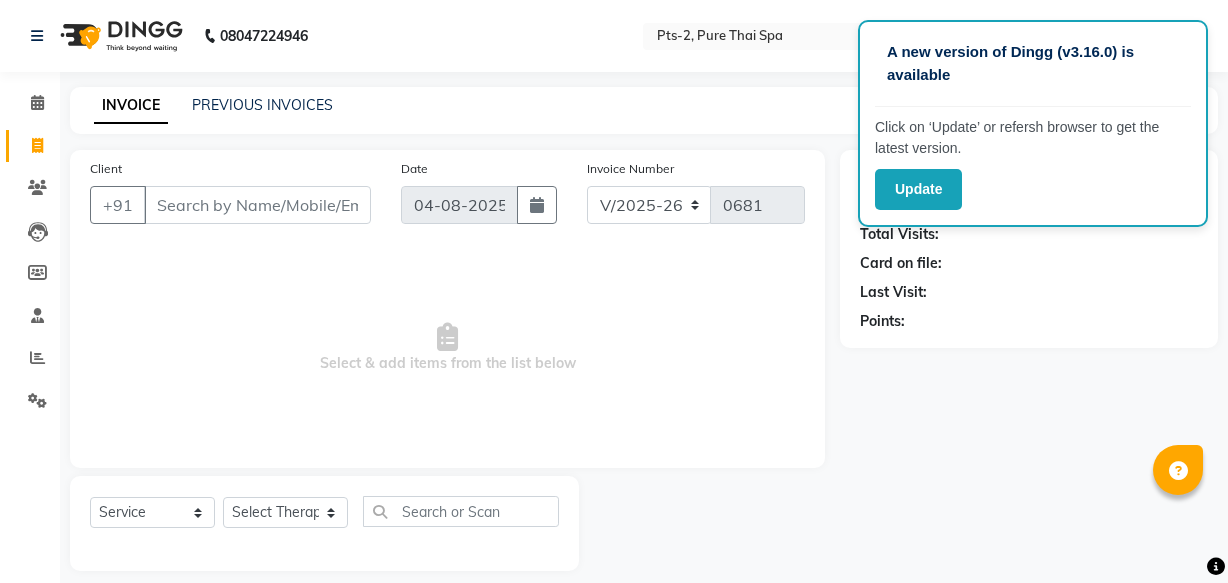 select on "5391" 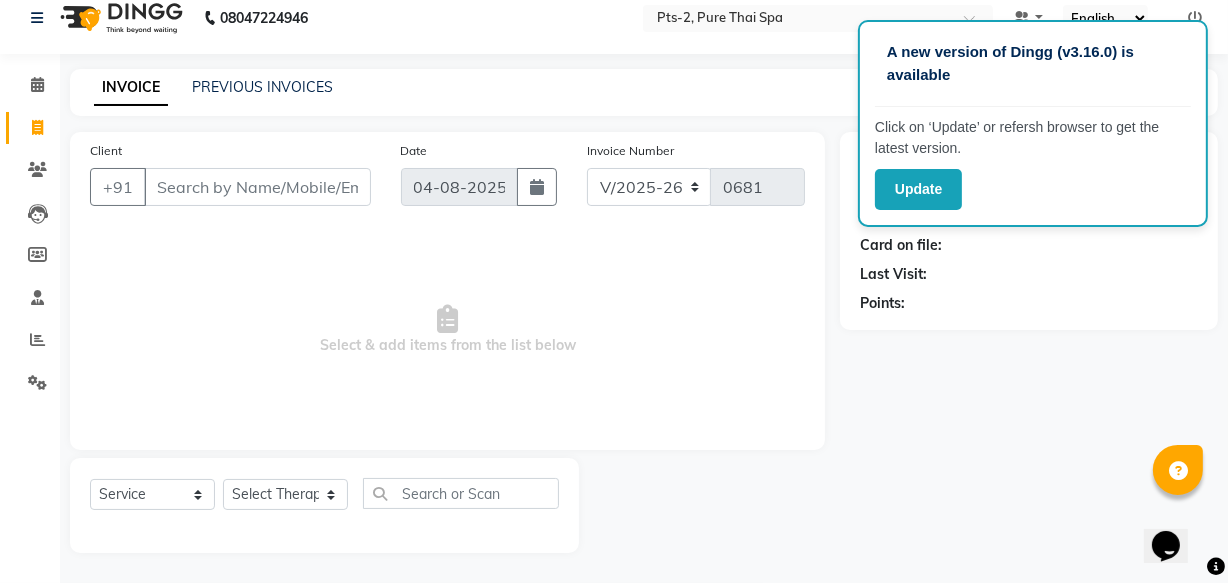 scroll, scrollTop: 0, scrollLeft: 0, axis: both 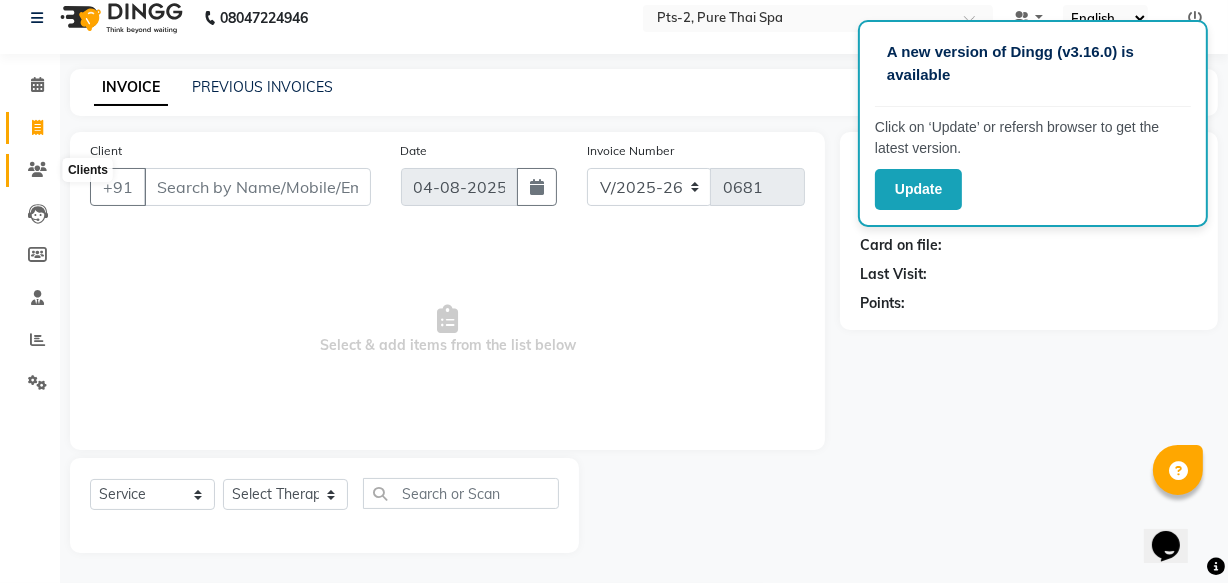click 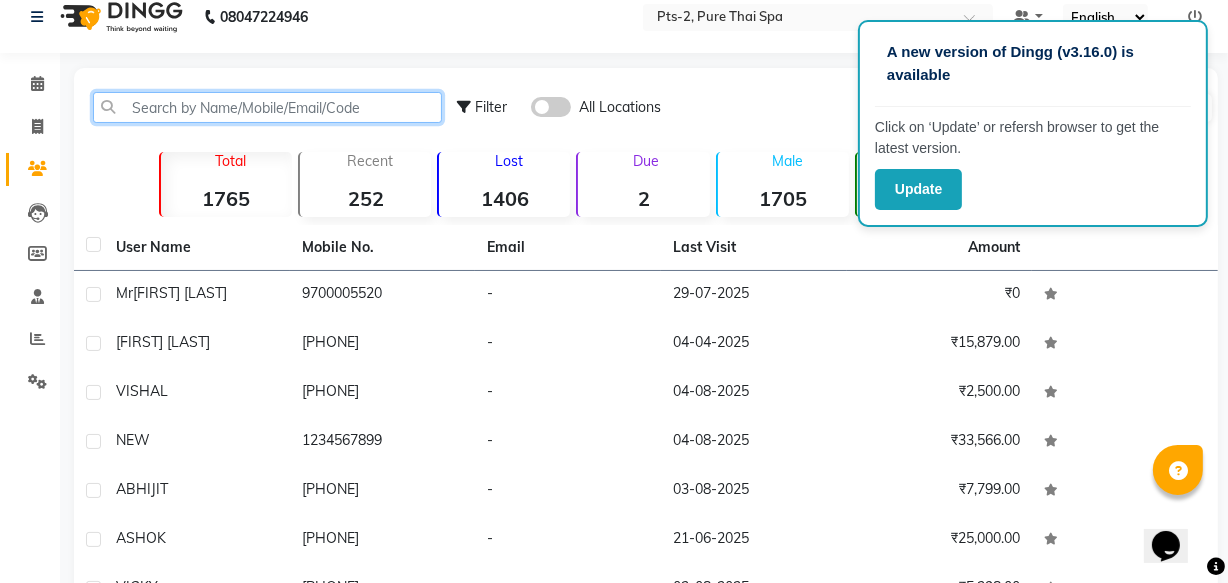 click 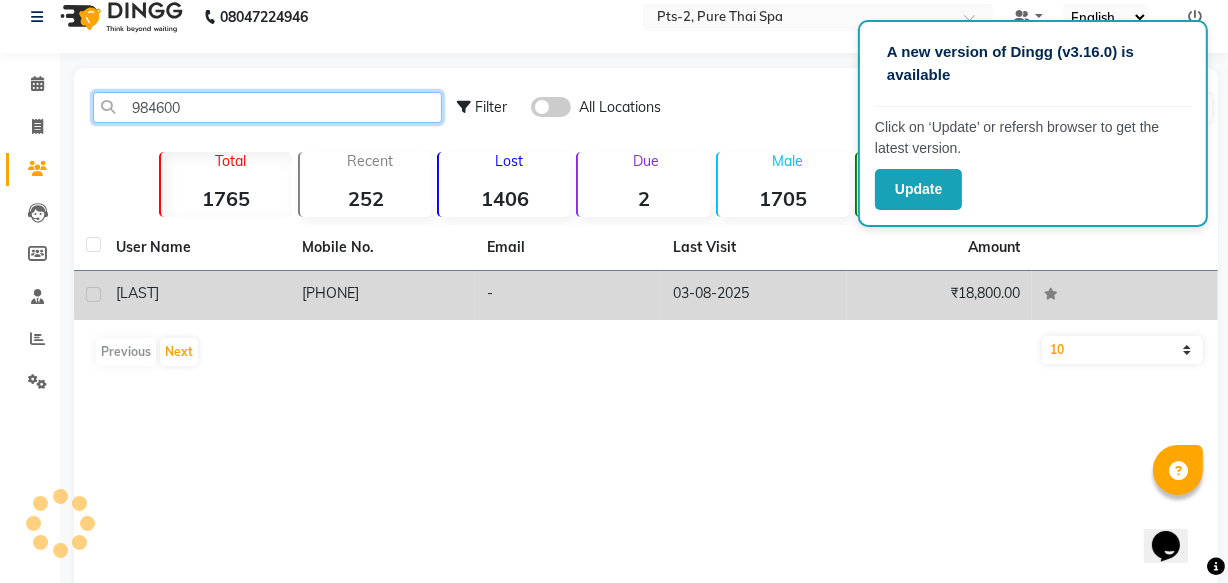 type on "984600" 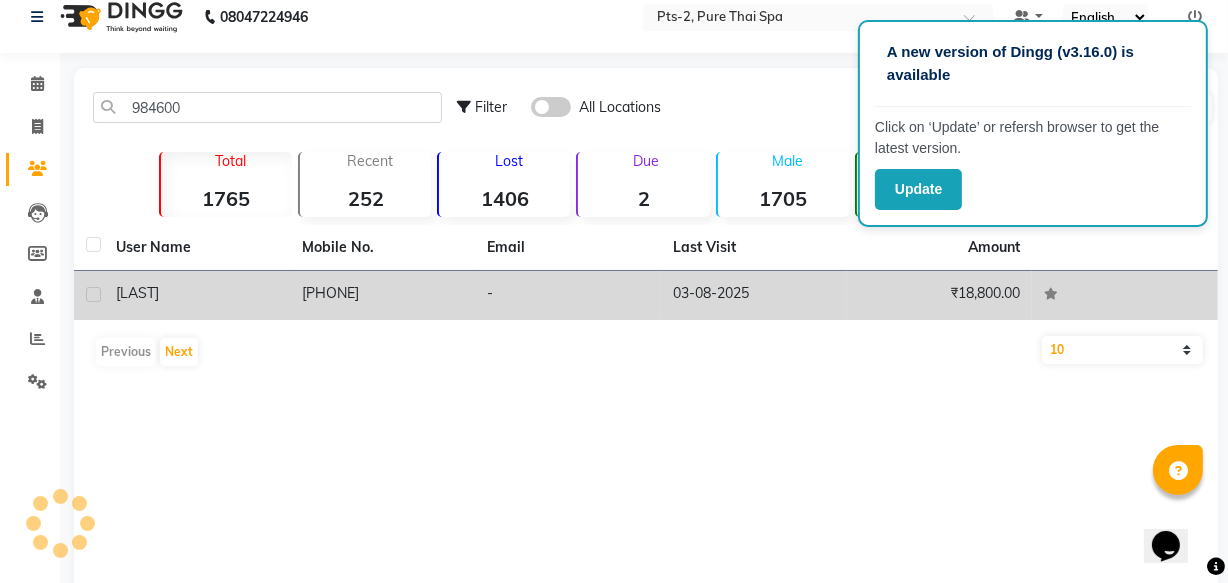 click on "[PHONE]" 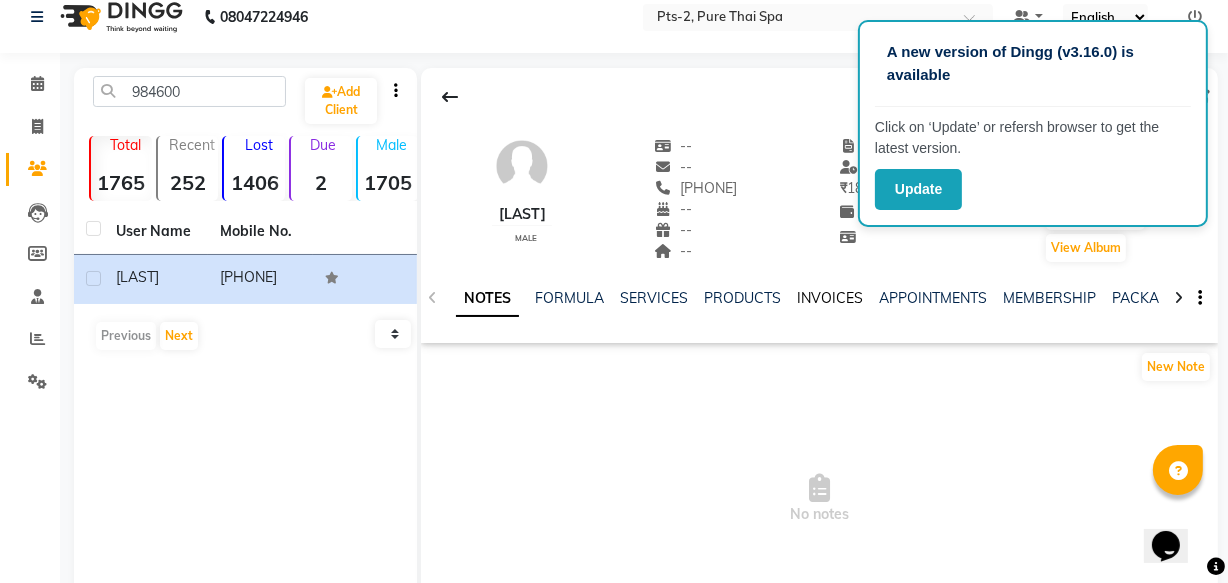 click on "INVOICES" 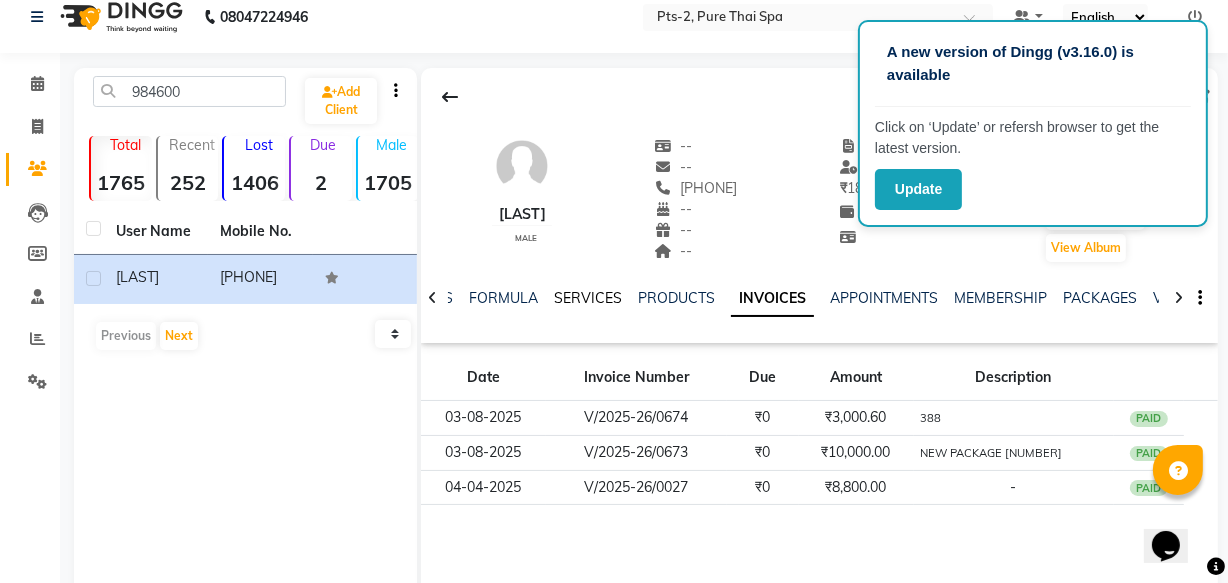 click on "SERVICES" 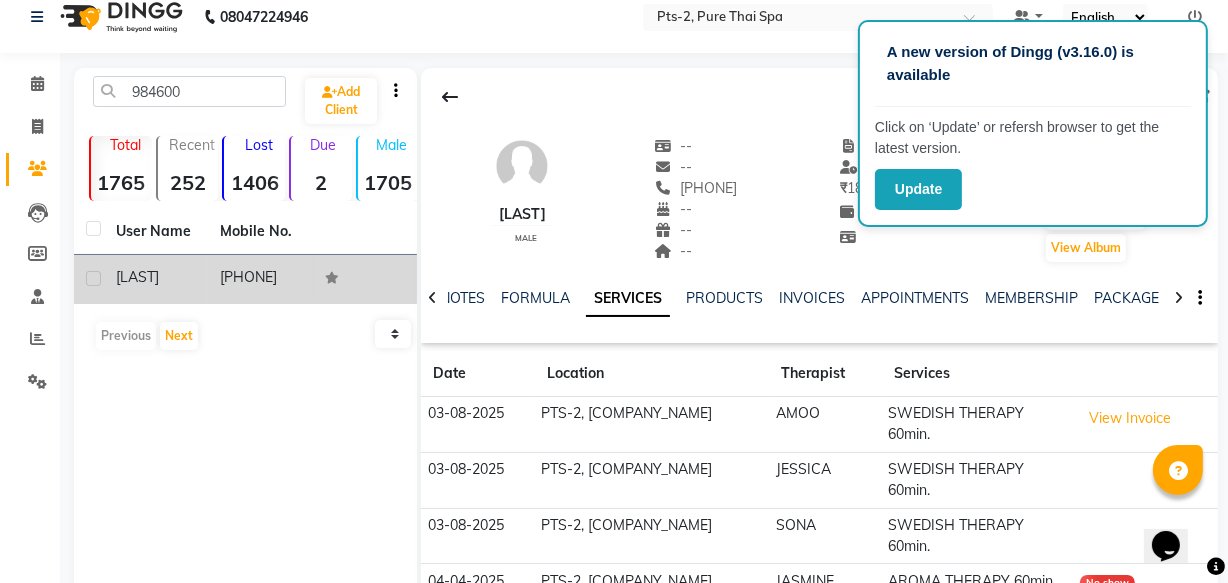 drag, startPoint x: 219, startPoint y: 279, endPoint x: 301, endPoint y: 297, distance: 83.95237 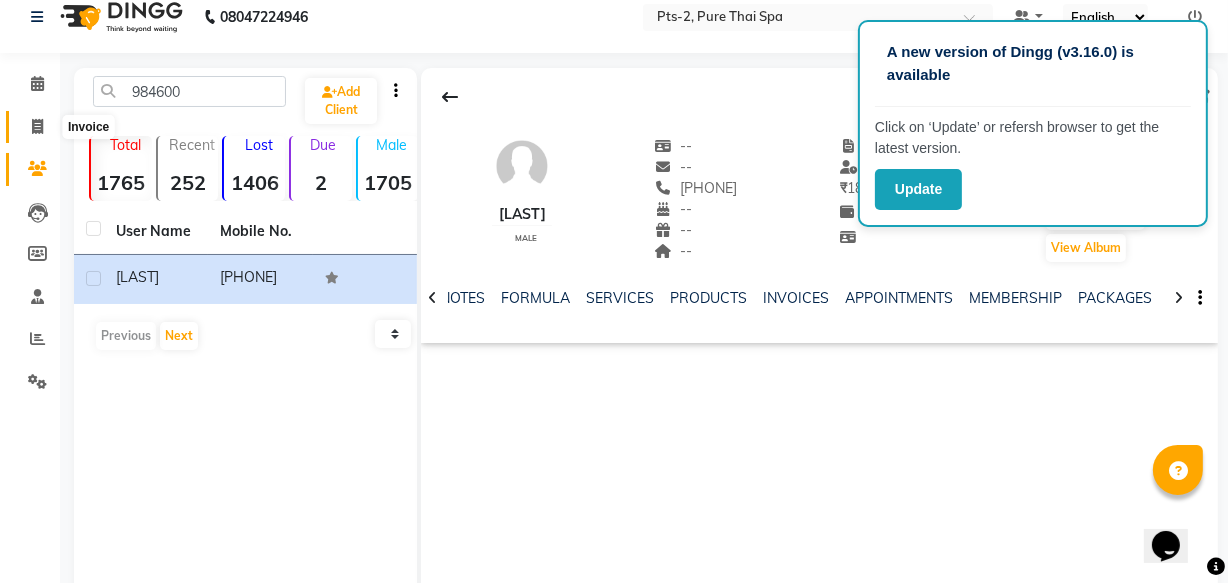 click 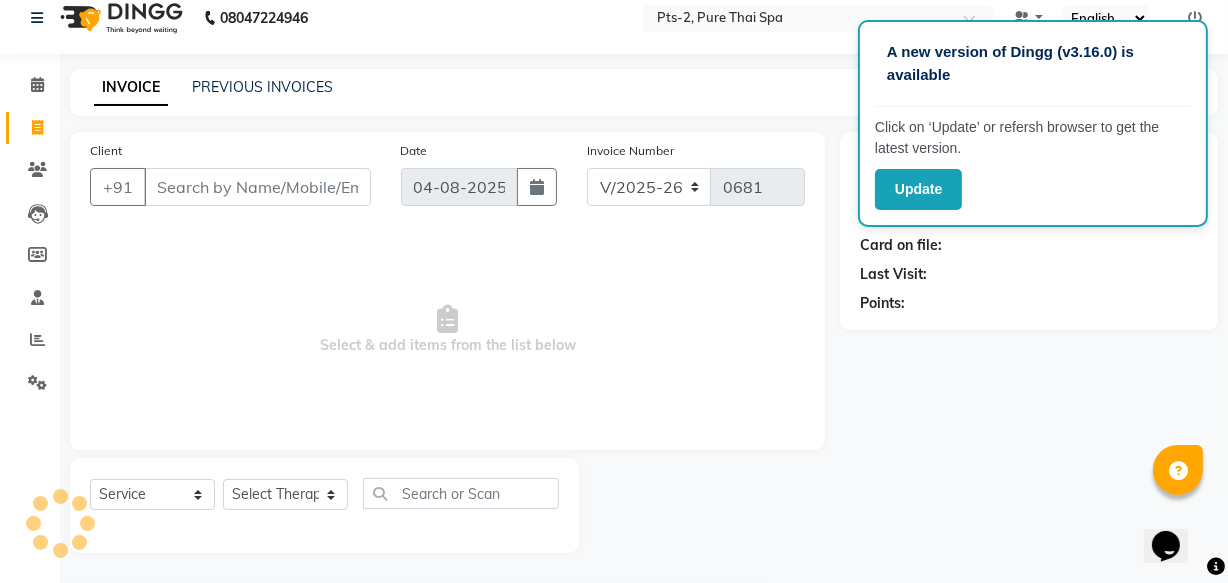 click on "Client" at bounding box center (257, 187) 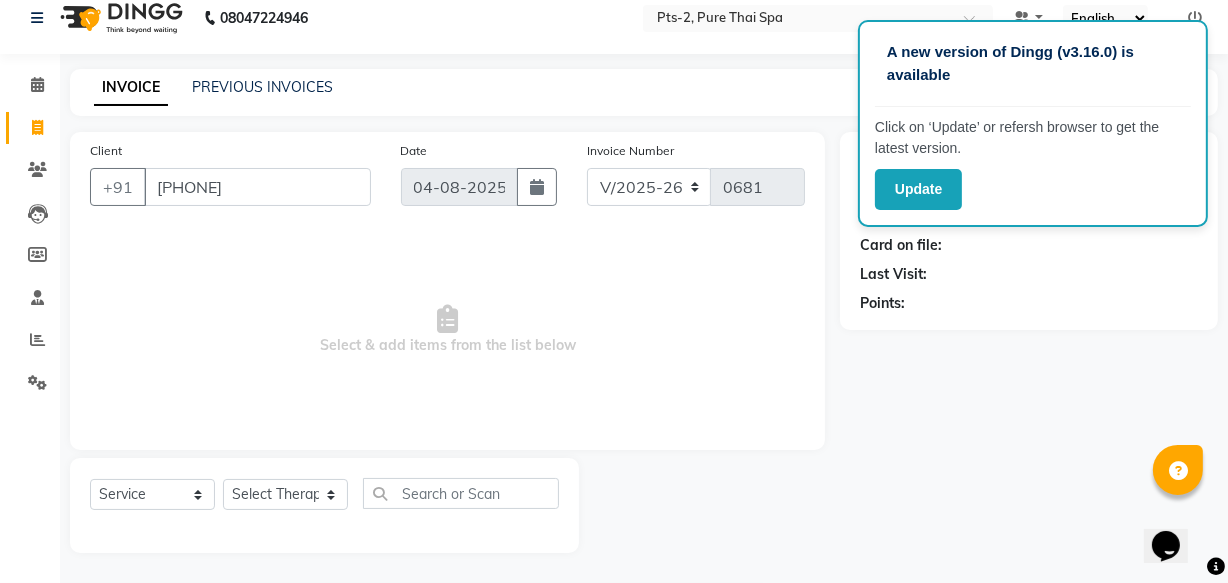 type on "[PHONE]" 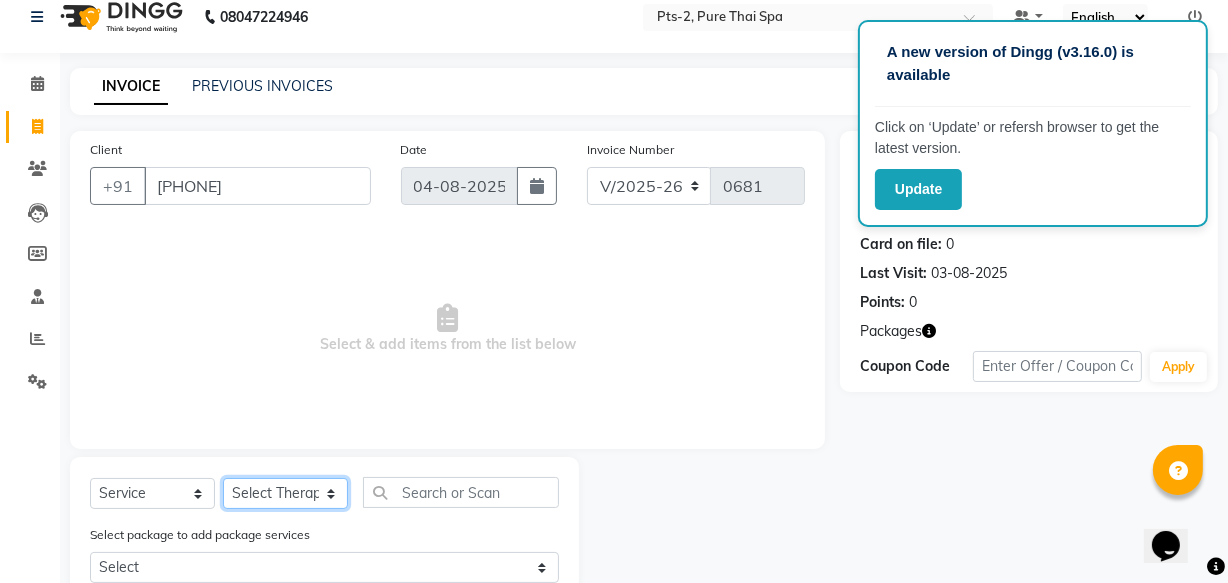 click on "Select Therapist AMOO Anyone BIPIN CASPER HANA JASMINE JESSICA NEETHU NICHA SONA" 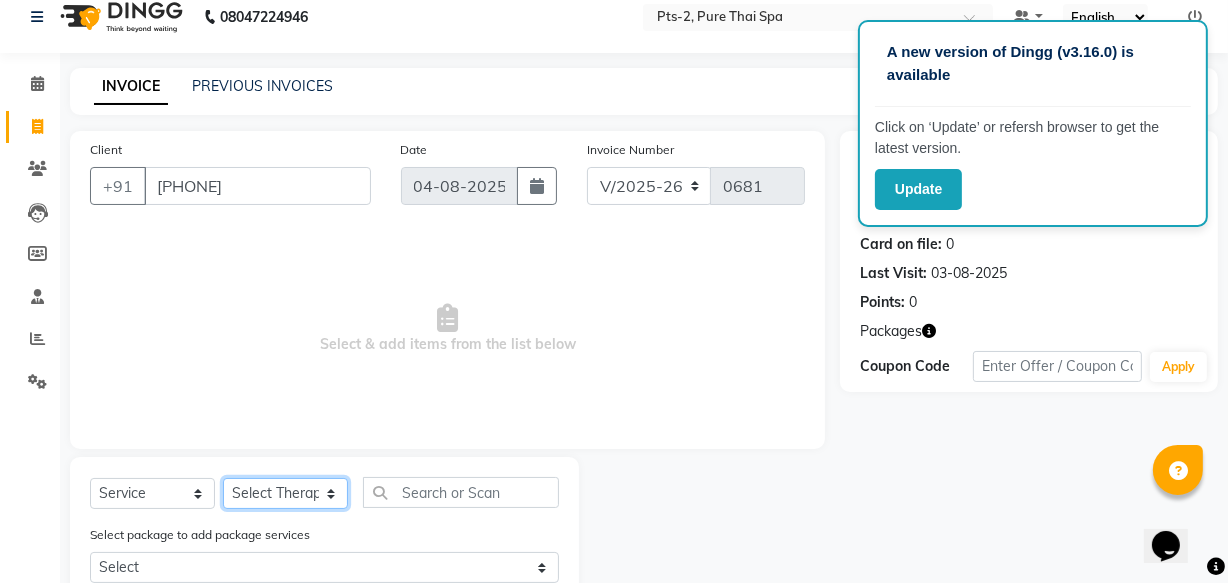 select on "[NUMBER]" 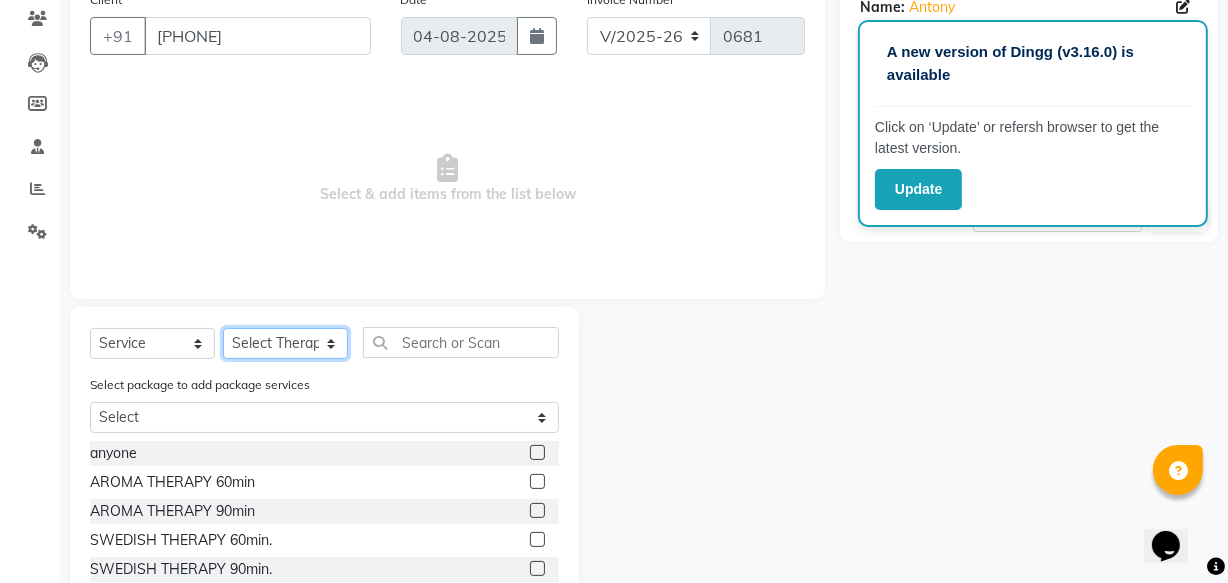 scroll, scrollTop: 200, scrollLeft: 0, axis: vertical 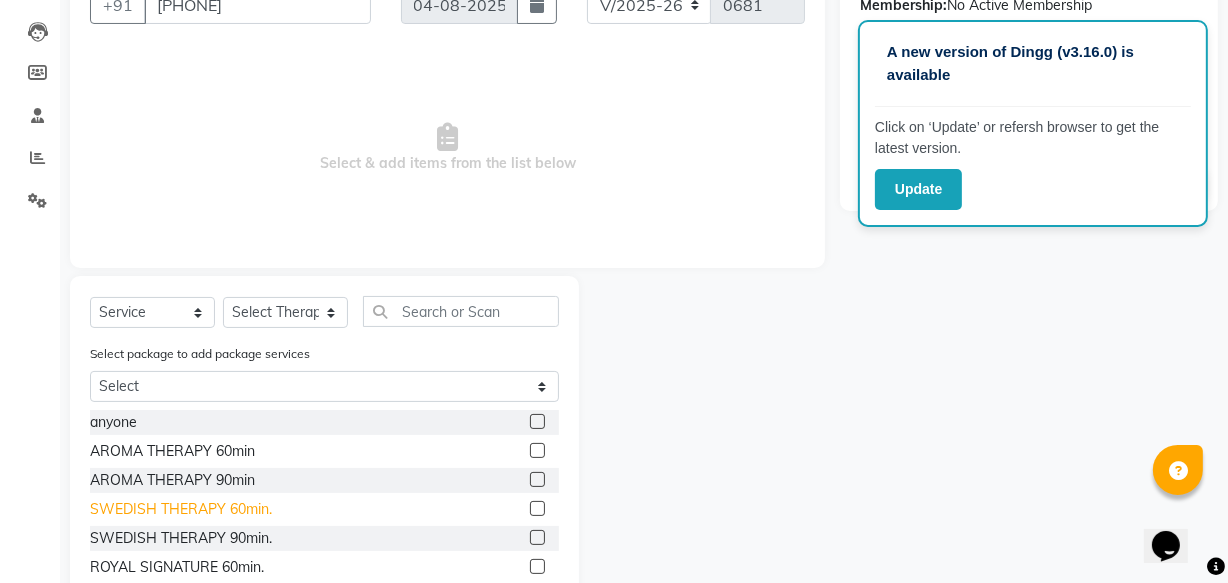 click on "SWEDISH THERAPY 60min." 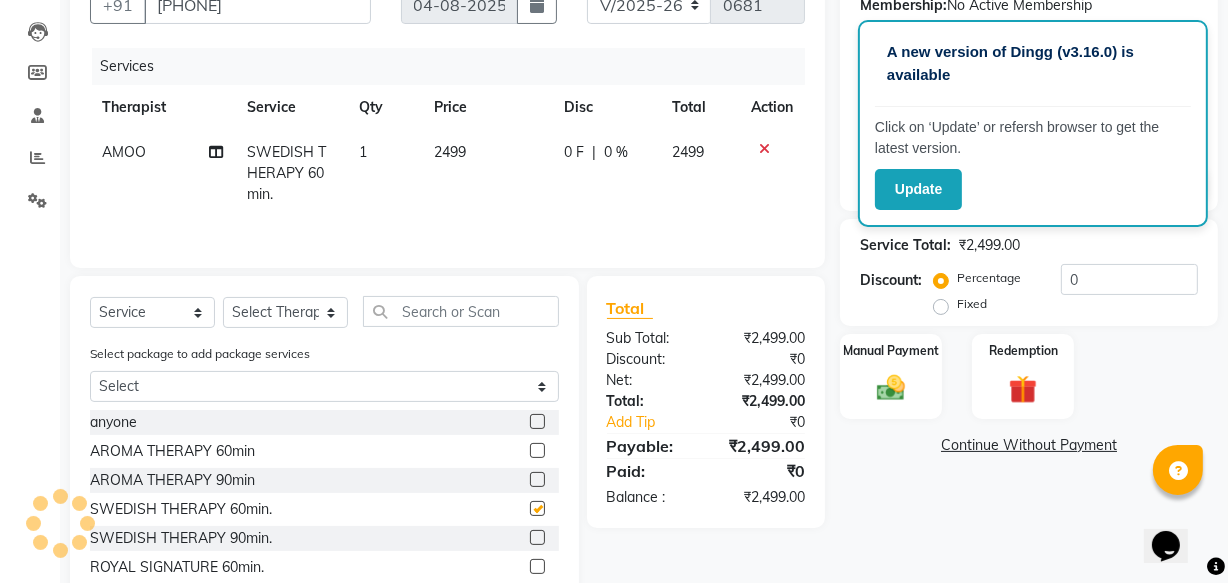 checkbox on "false" 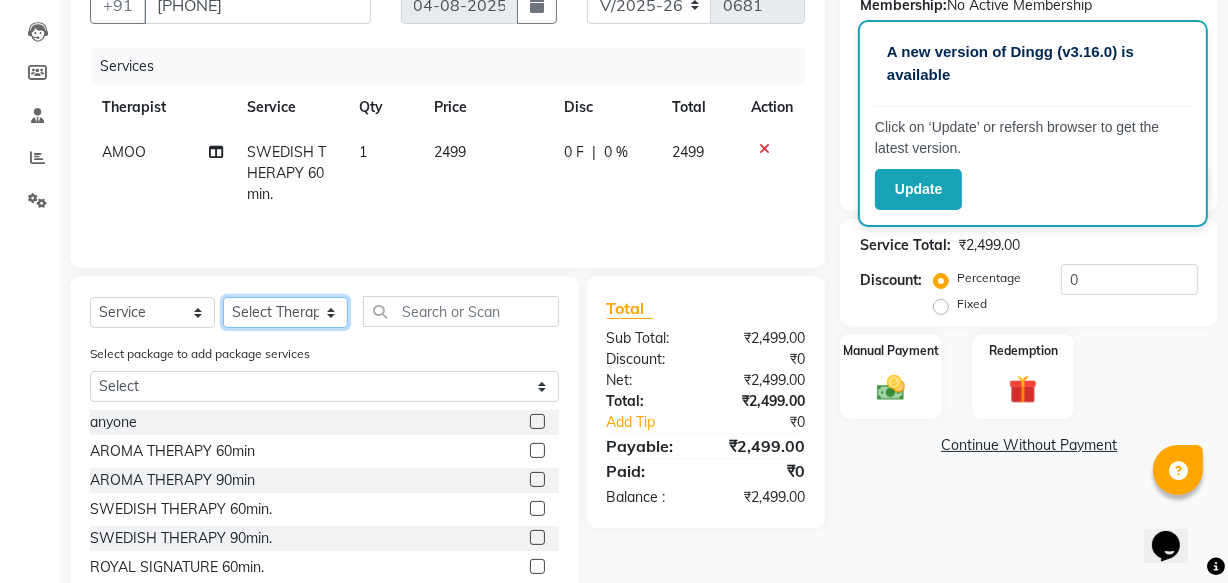 click on "Select Therapist AMOO Anyone BIPIN CASPER HANA JASMINE JESSICA NEETHU NICHA SONA" 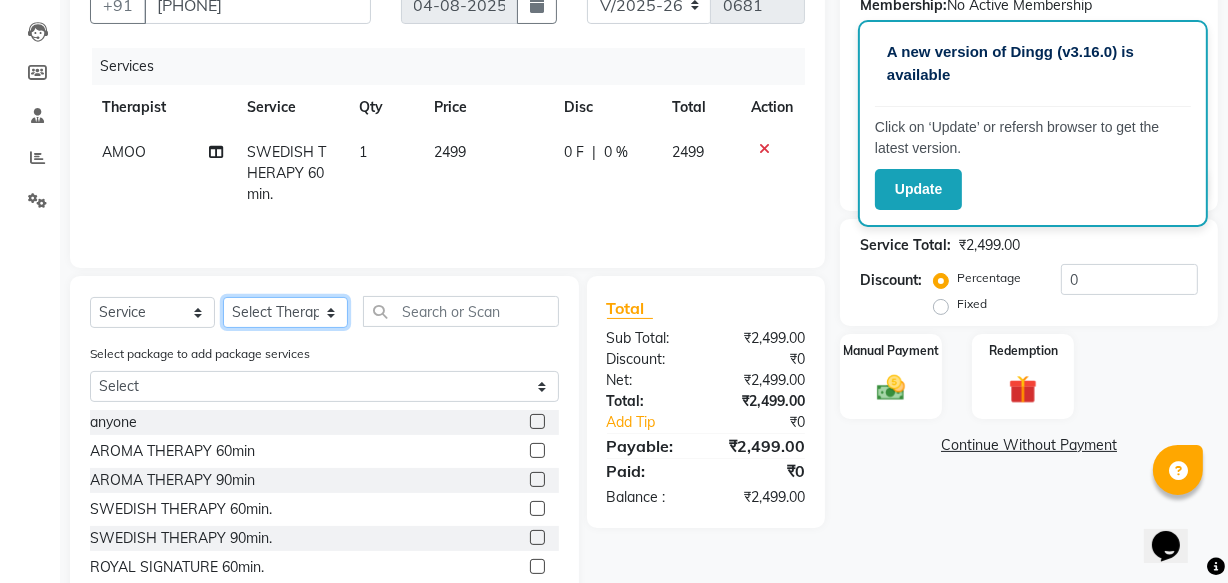 select on "[NUMBER]" 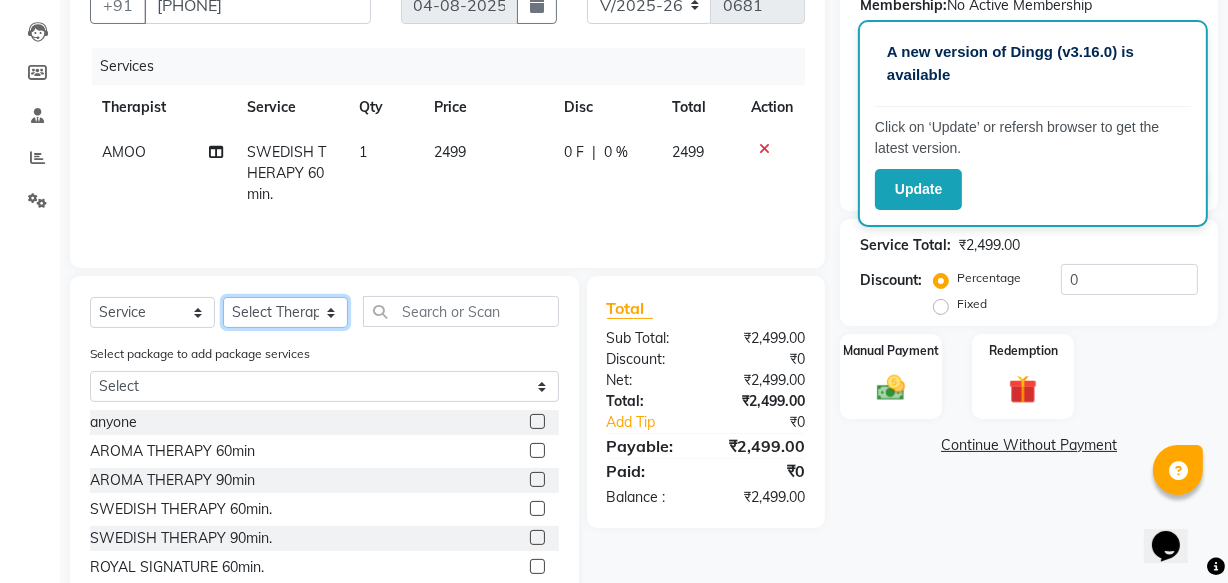 click on "Select Therapist AMOO Anyone BIPIN CASPER HANA JASMINE JESSICA NEETHU NICHA SONA" 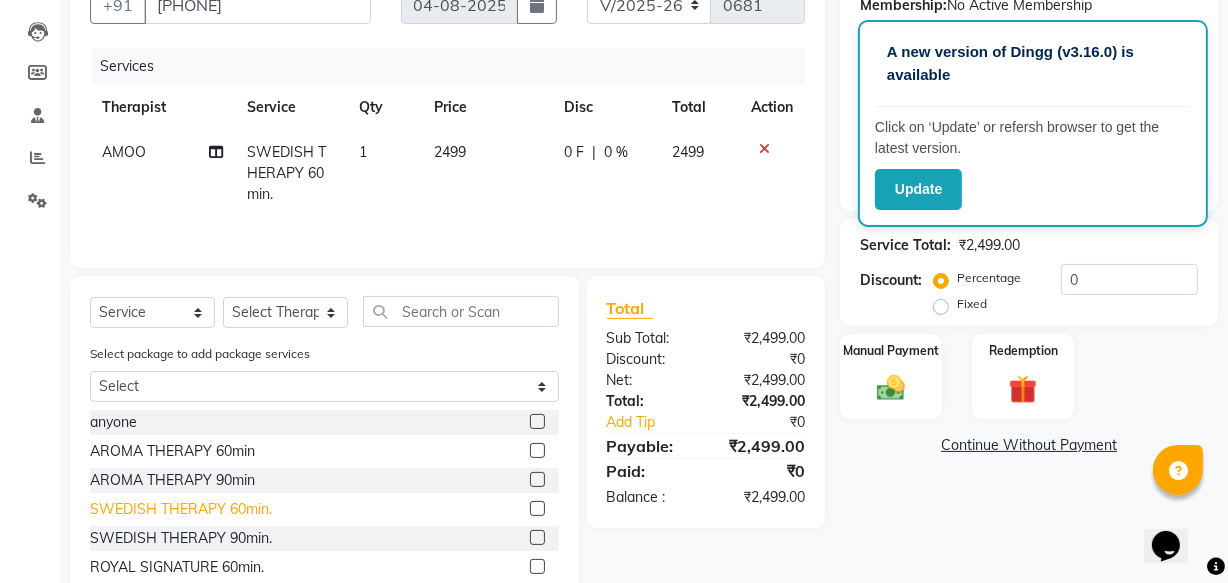 click on "SWEDISH THERAPY 60min." 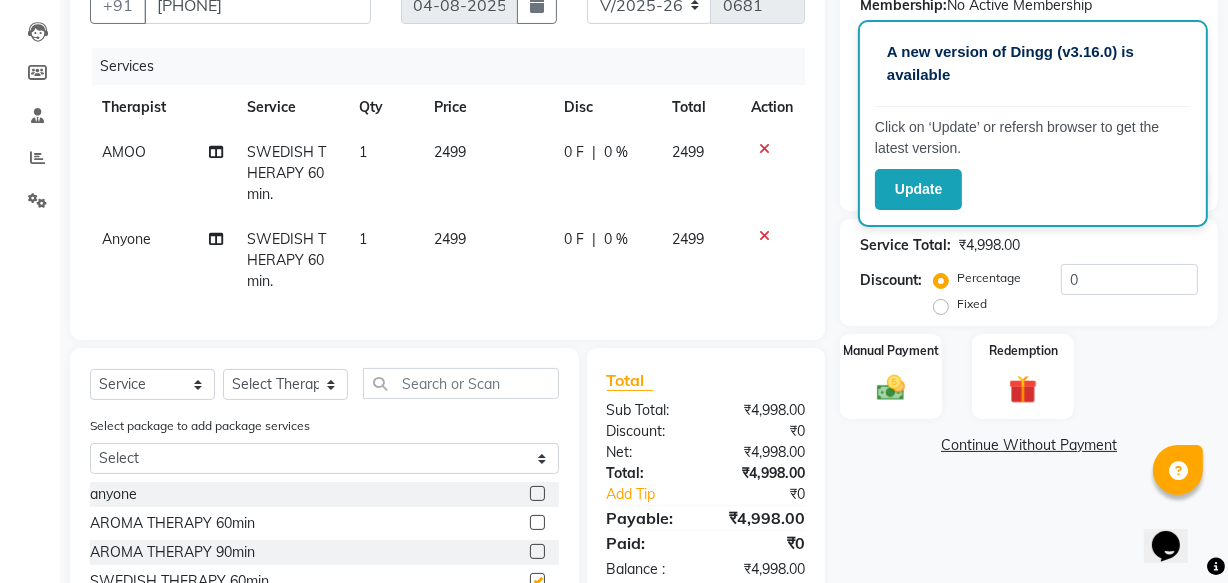 checkbox on "false" 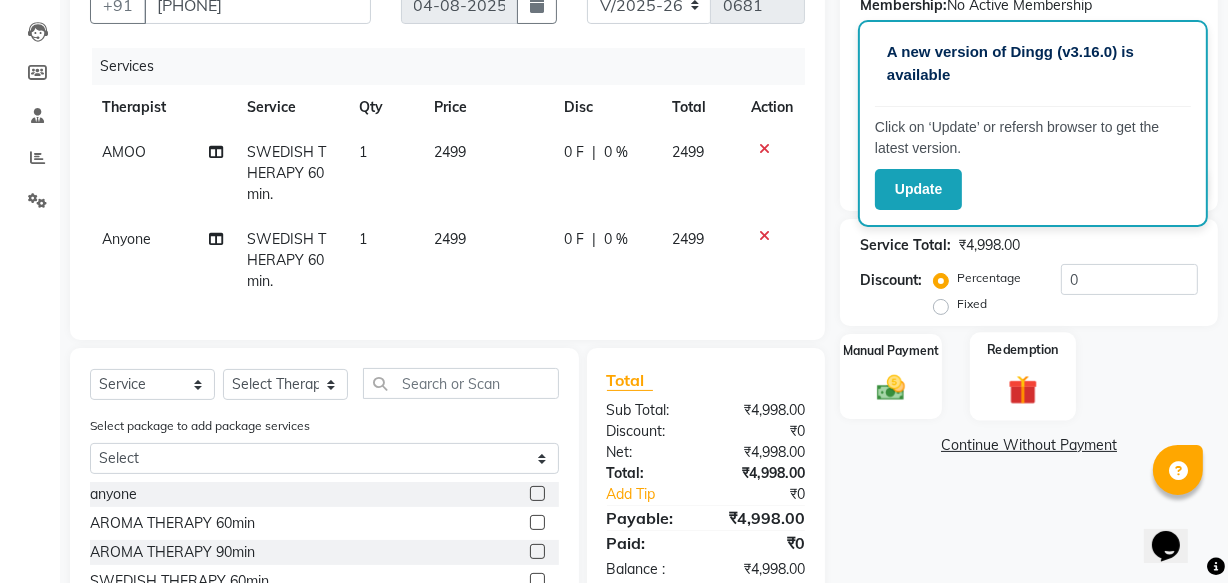 click 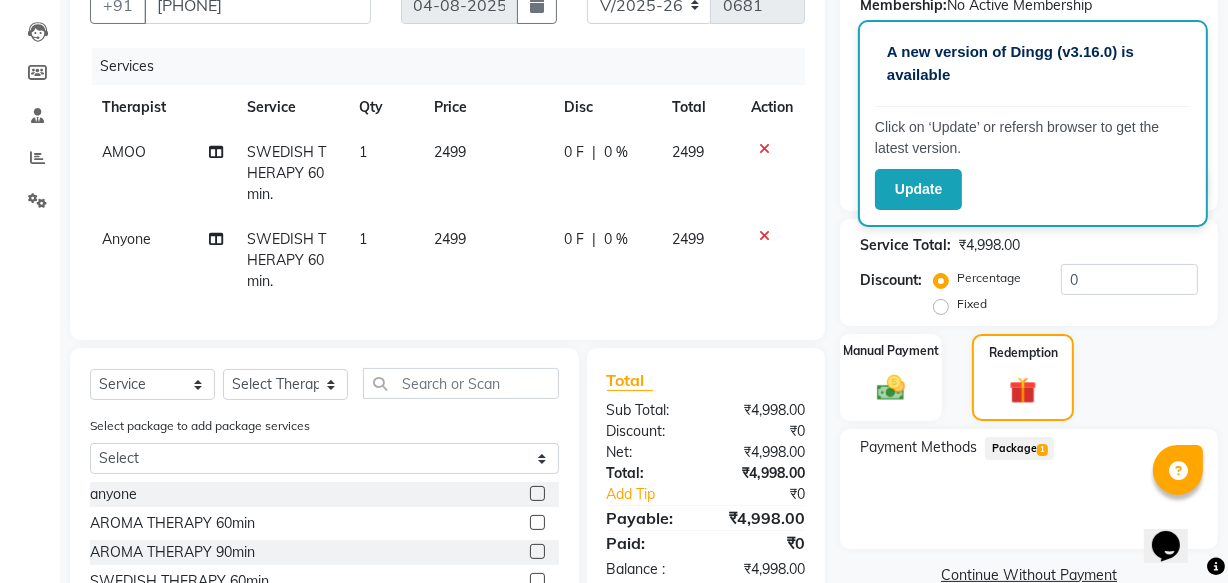 click on "Package  1" 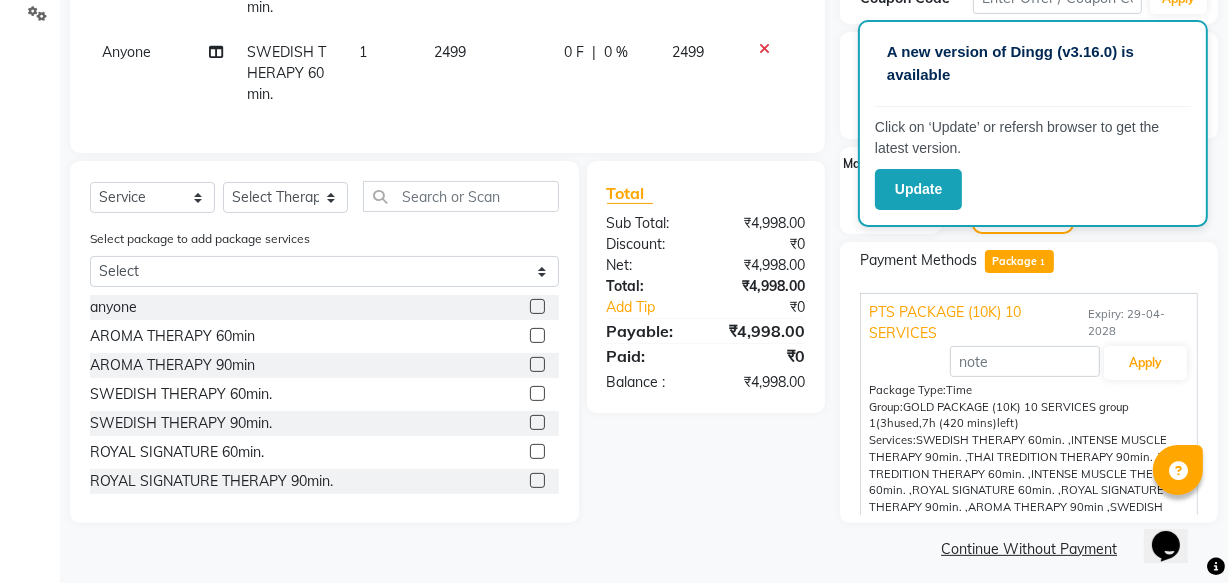 scroll, scrollTop: 397, scrollLeft: 0, axis: vertical 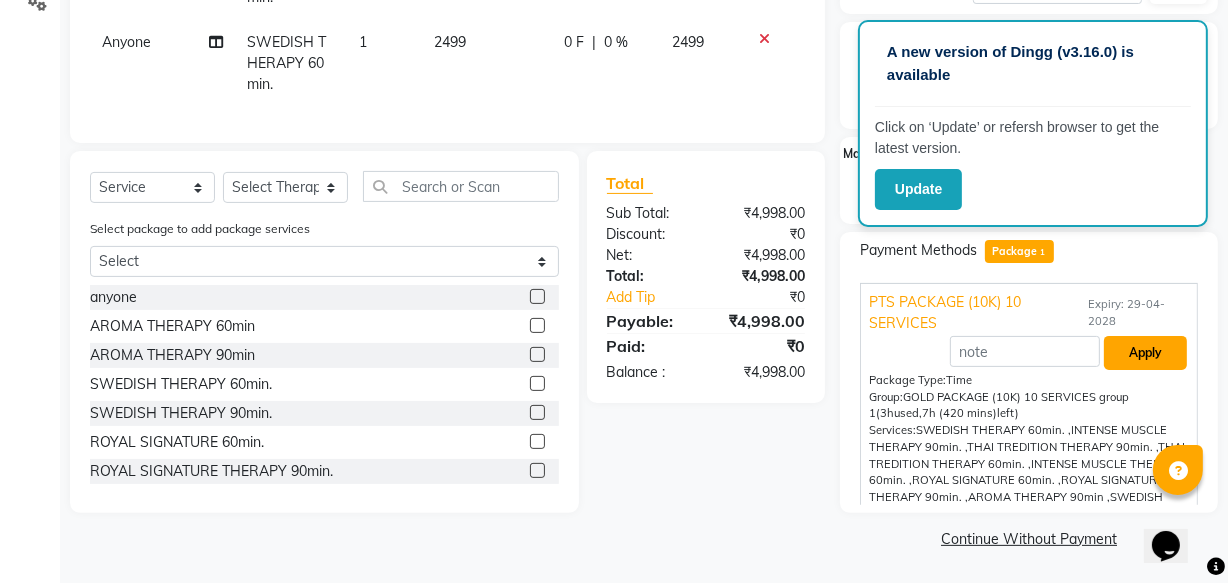 click on "Apply" at bounding box center [1145, 353] 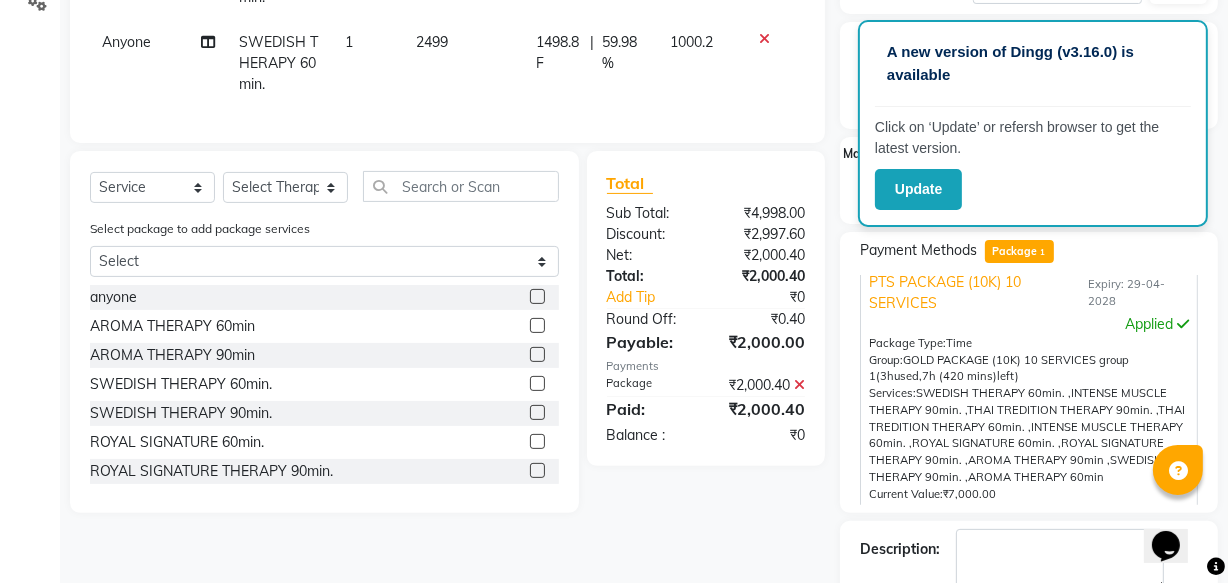 scroll, scrollTop: 26, scrollLeft: 0, axis: vertical 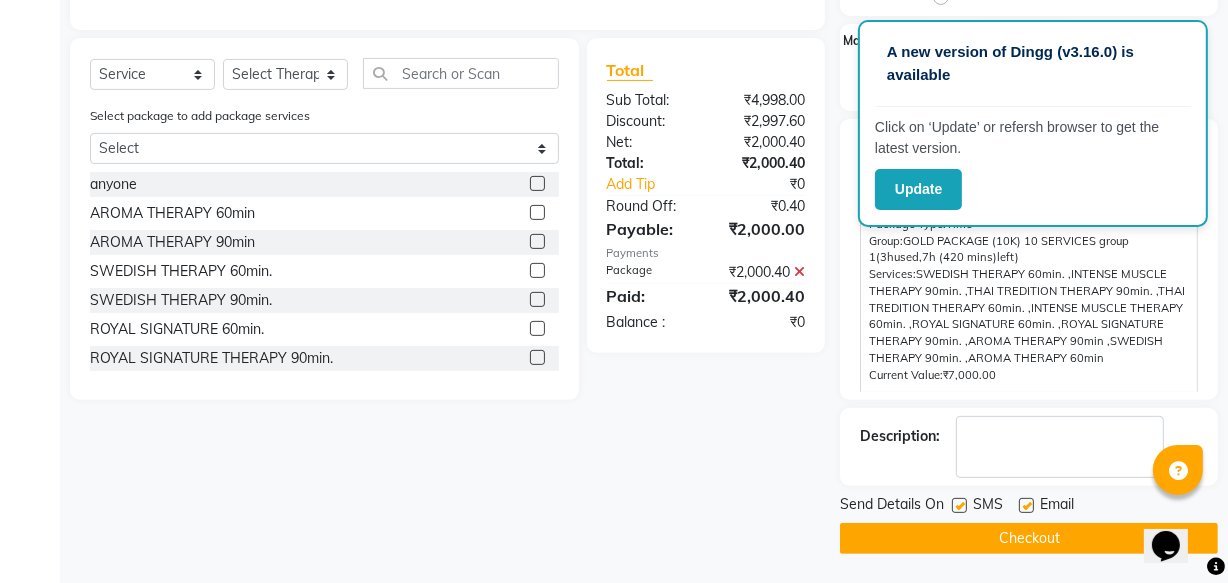 click 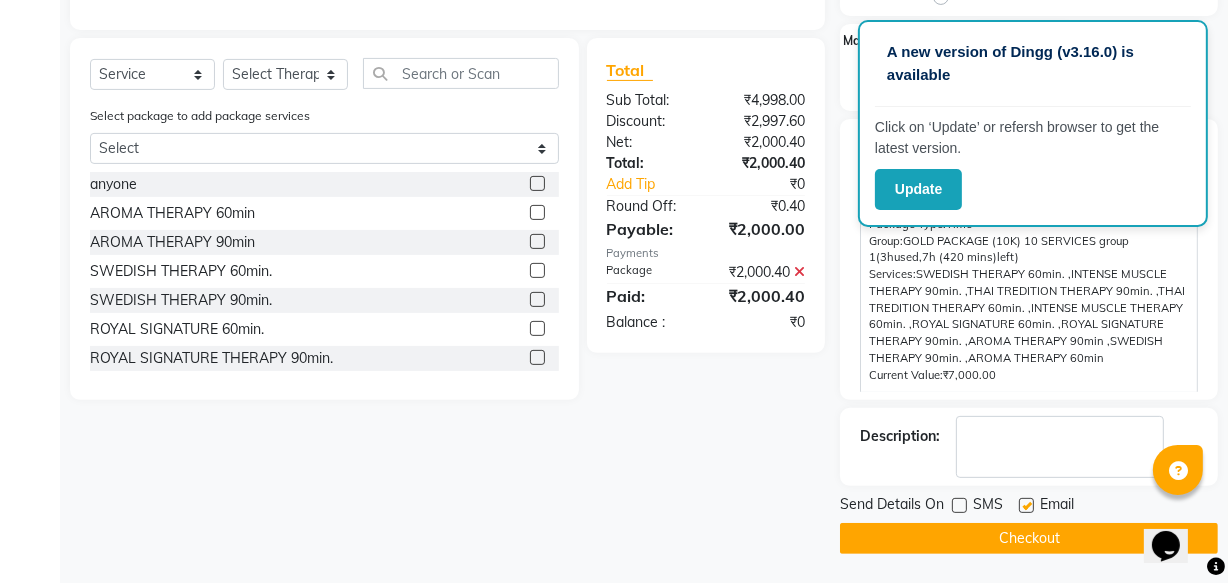 click 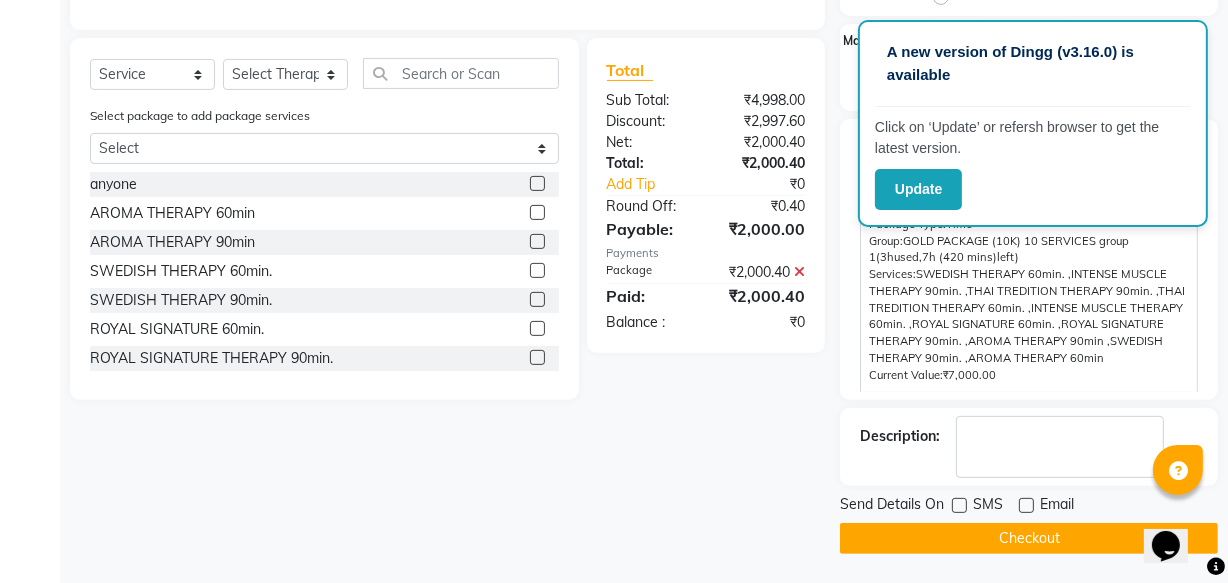click on "Checkout" 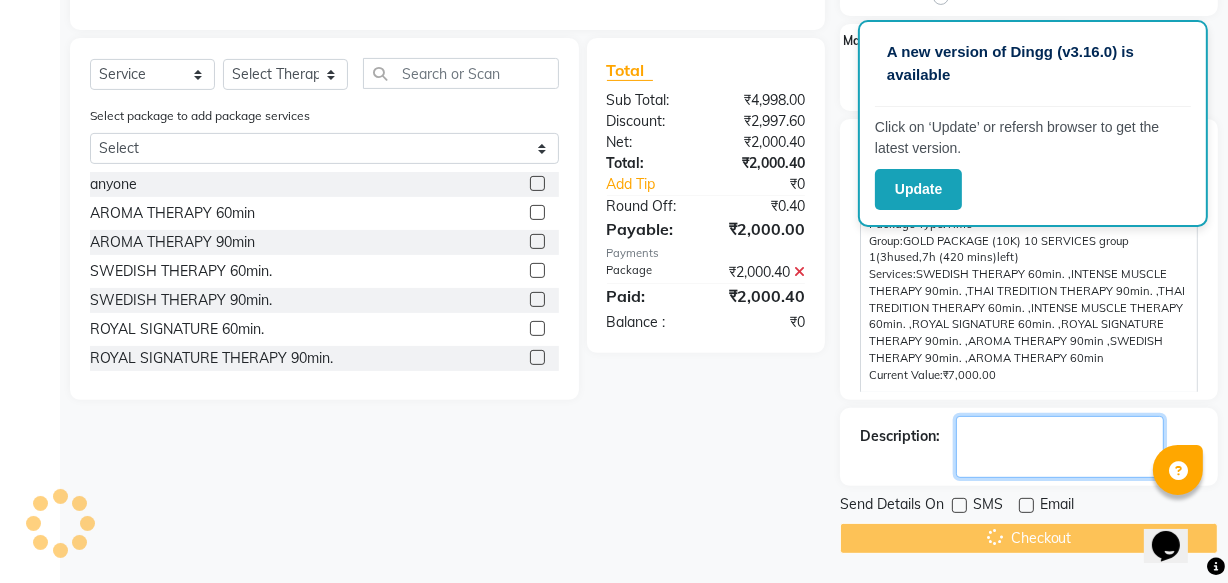 click 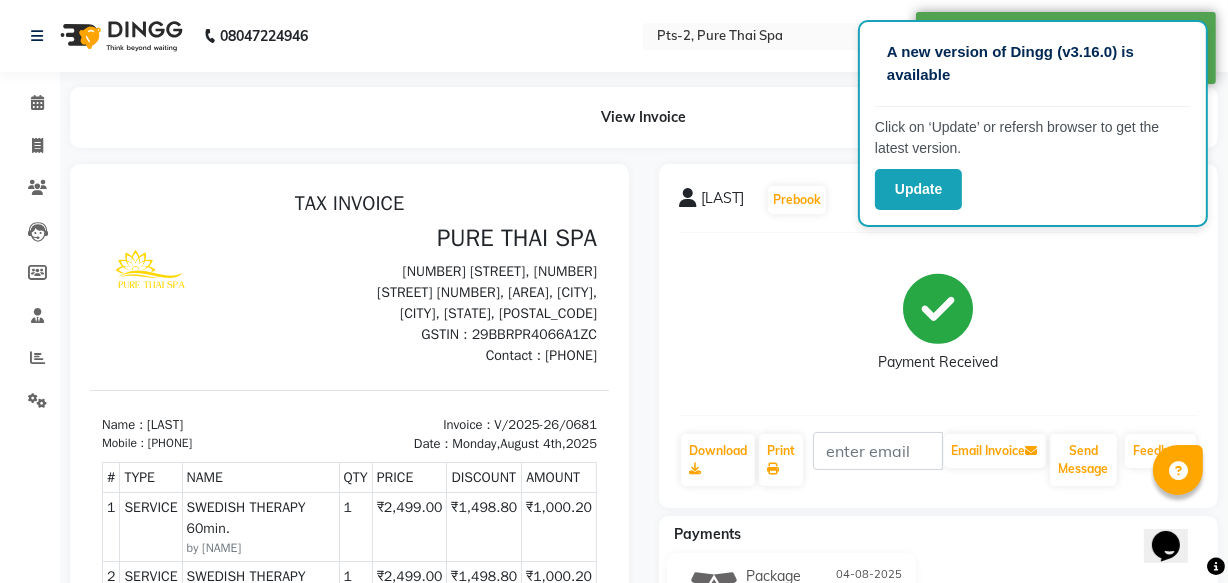 scroll, scrollTop: 0, scrollLeft: 0, axis: both 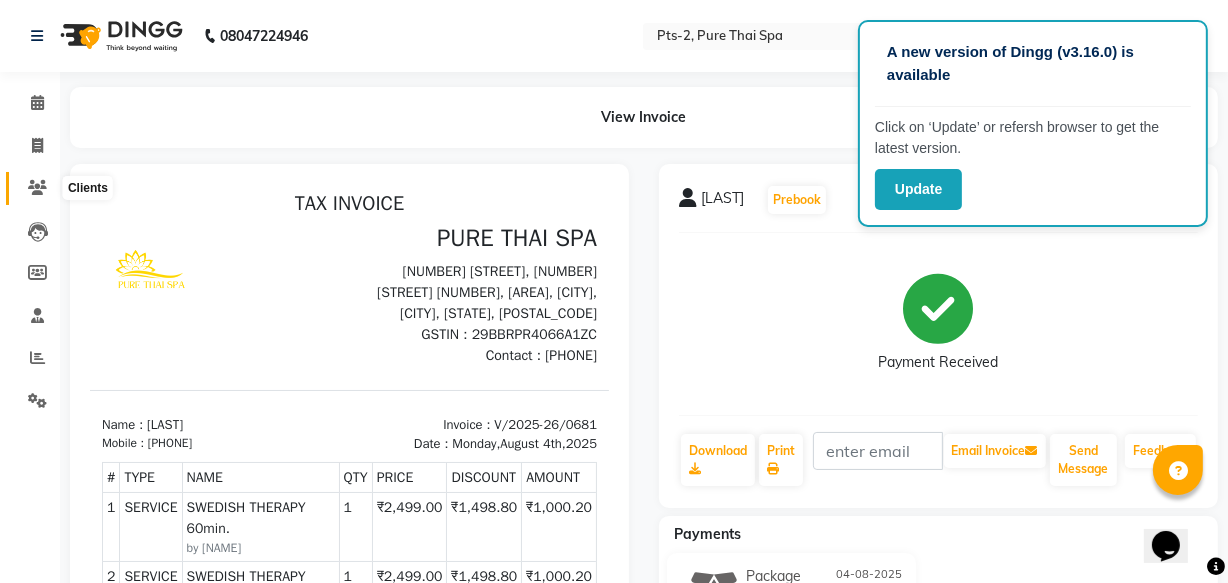 click 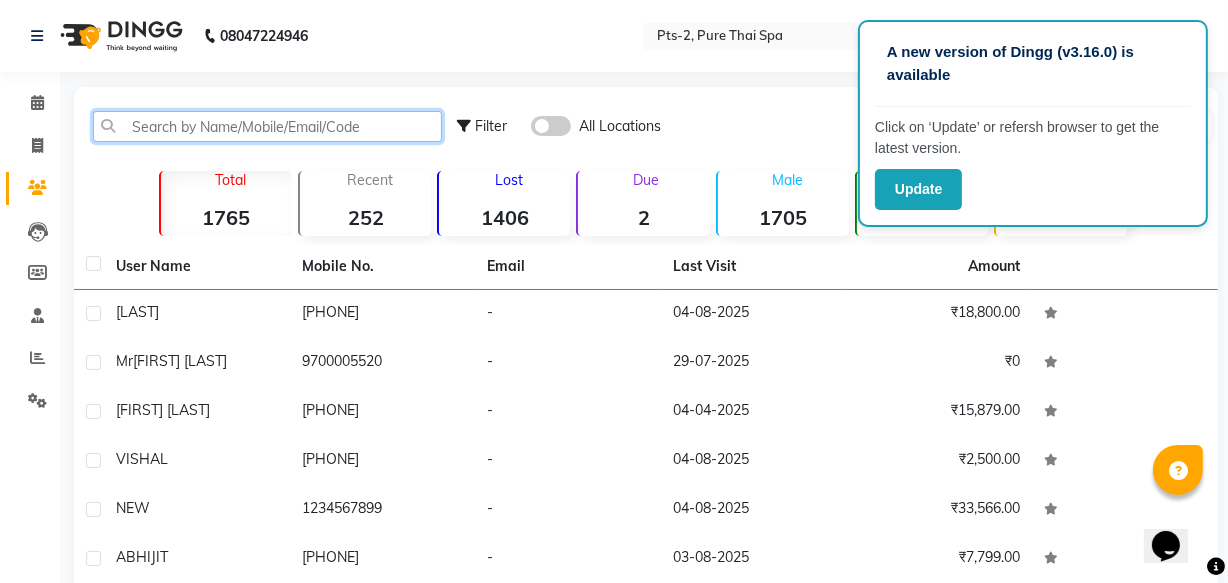 click 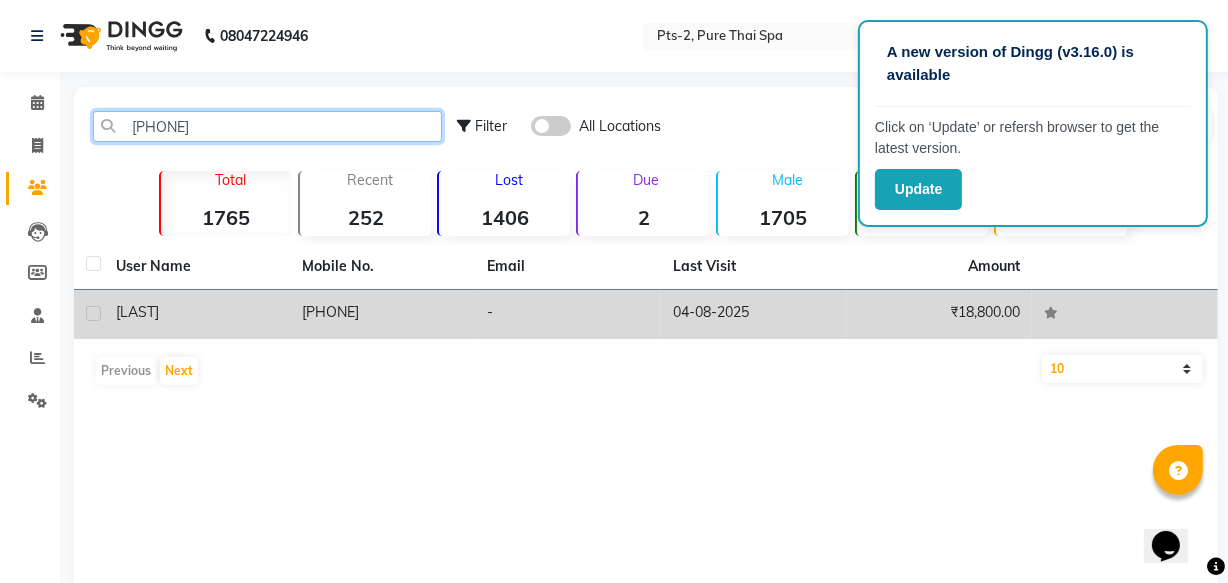 type on "[PHONE]" 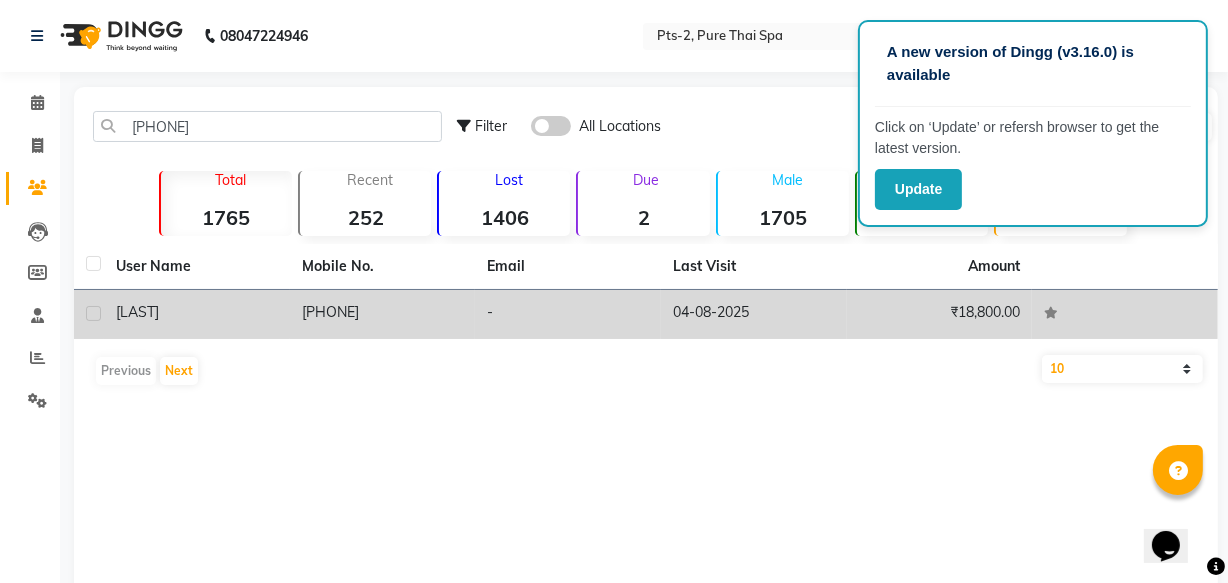 click on "[LAST]" 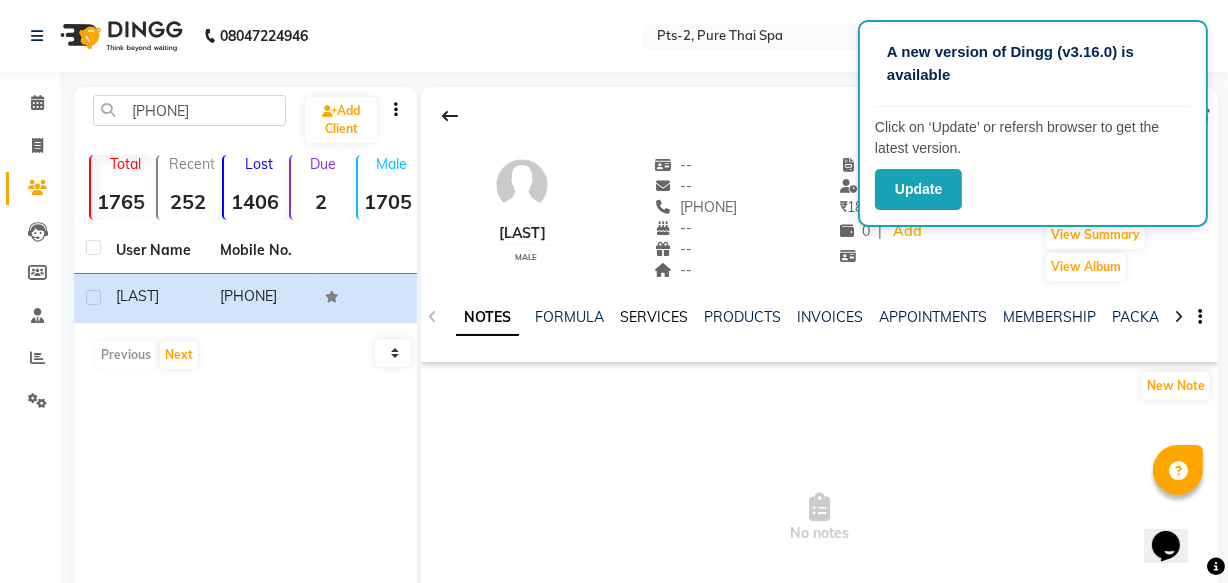 click on "SERVICES" 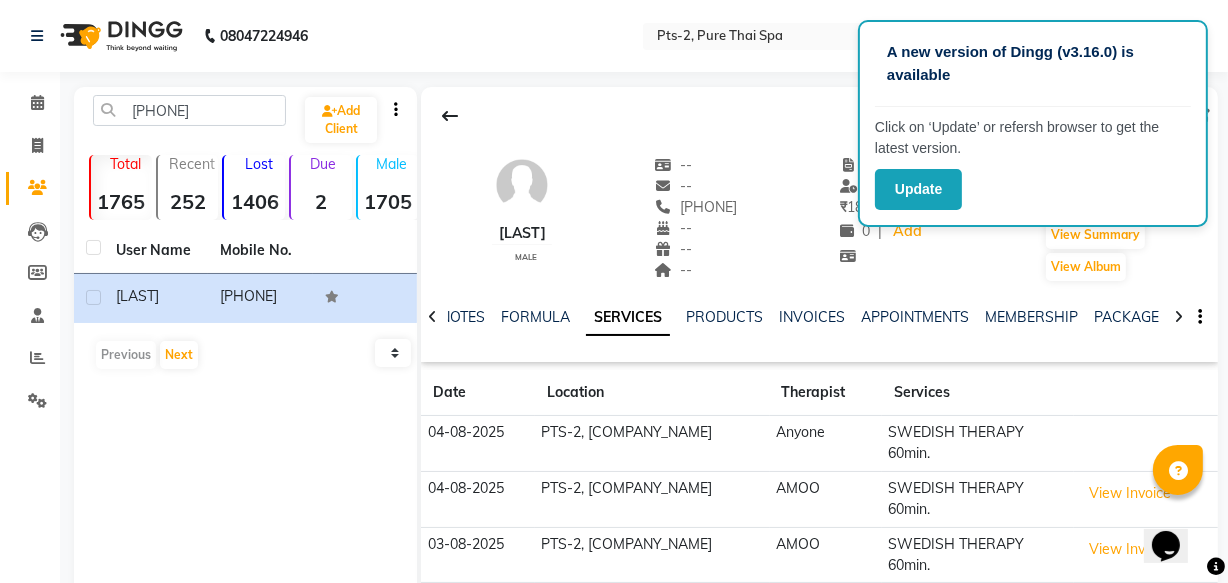 scroll, scrollTop: 90, scrollLeft: 0, axis: vertical 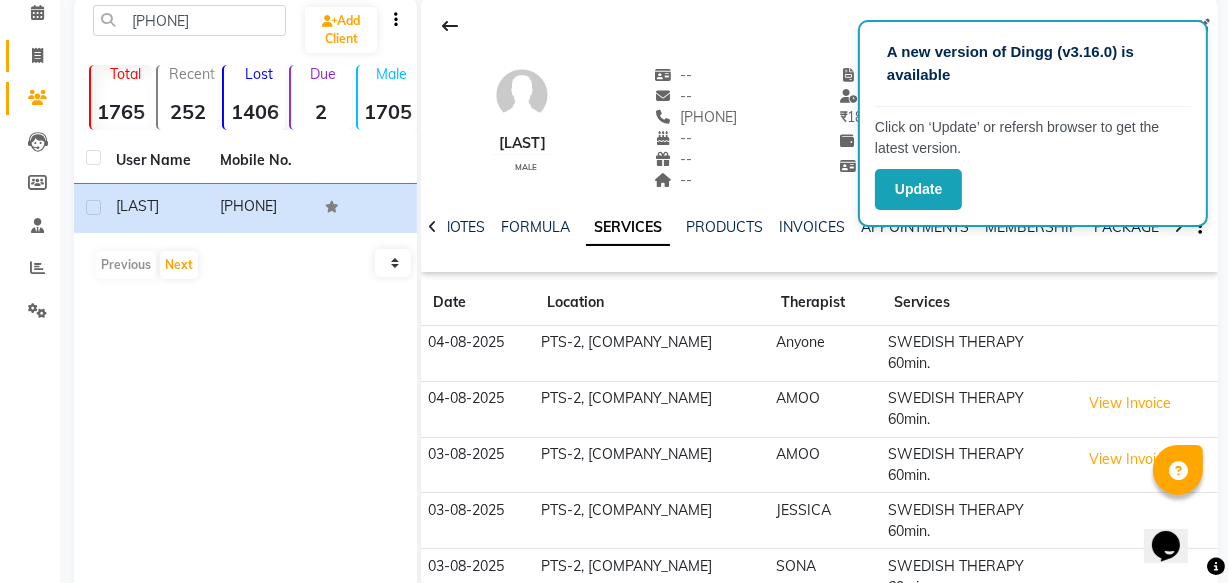 click 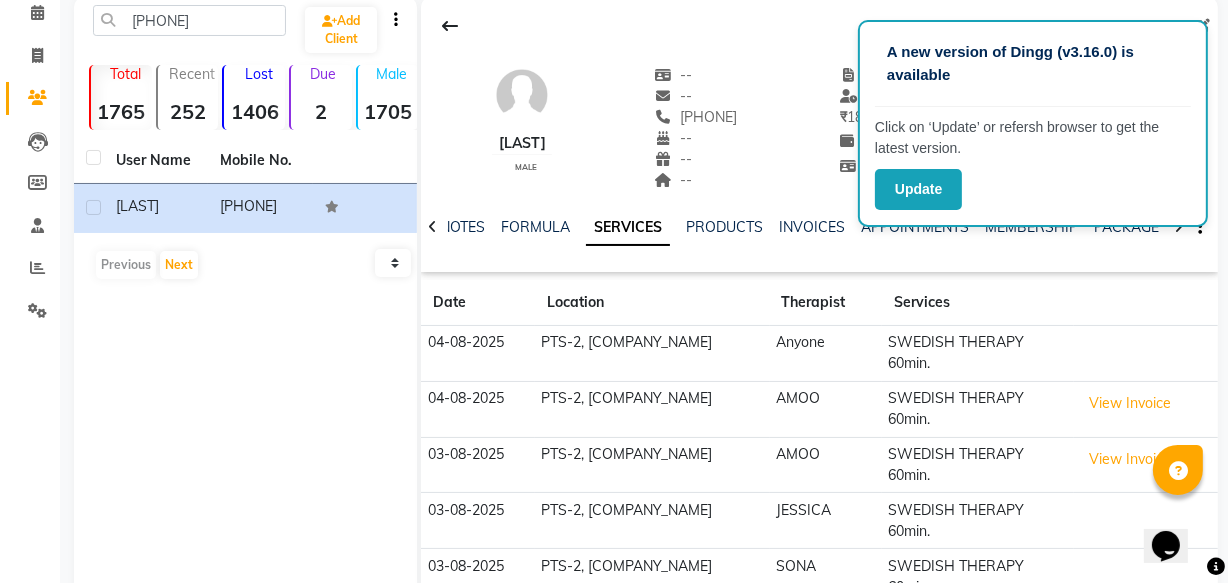 select on "service" 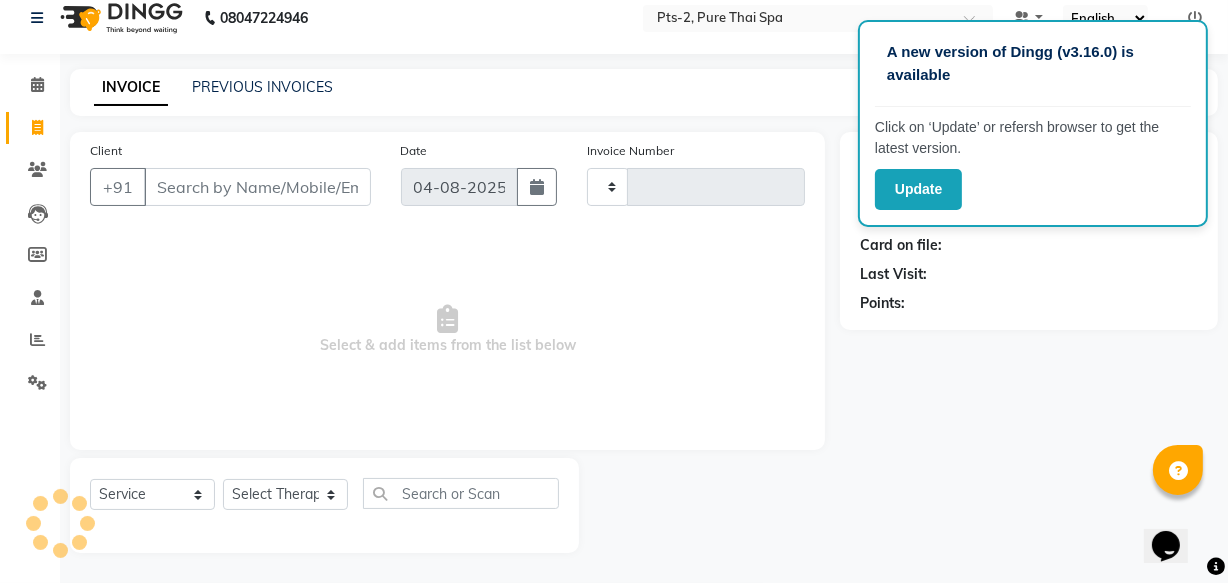 type on "0682" 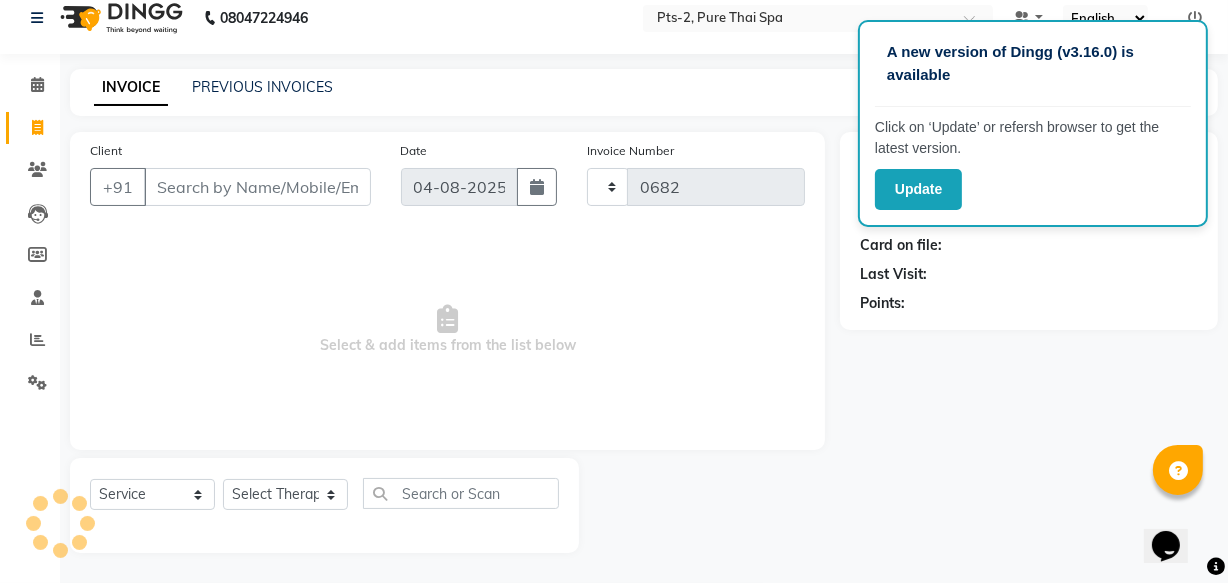 scroll, scrollTop: 19, scrollLeft: 0, axis: vertical 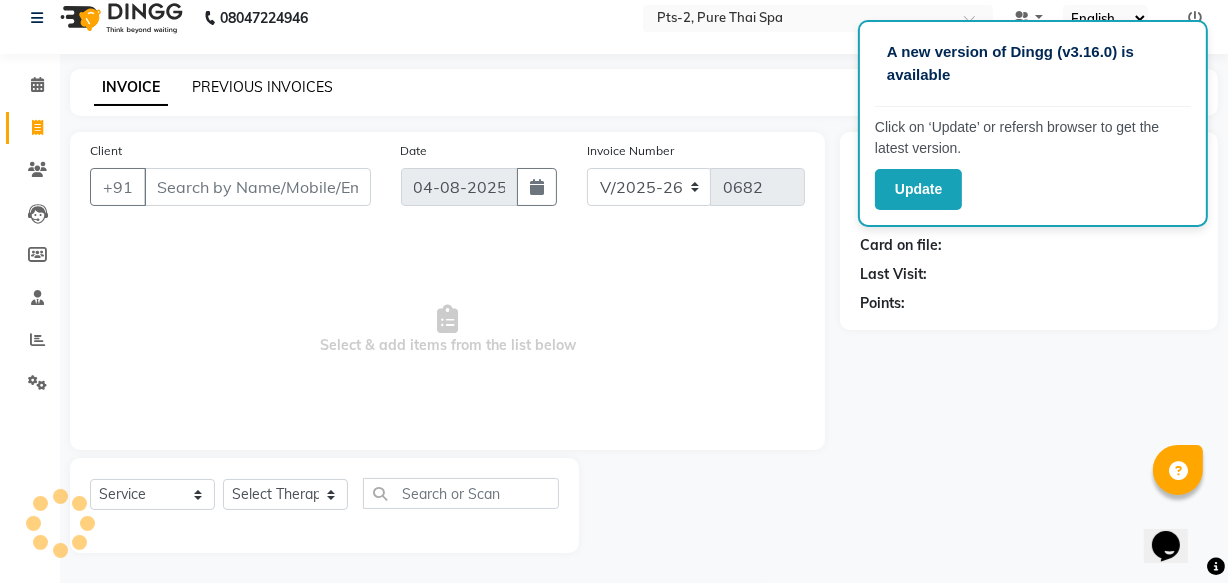 click on "PREVIOUS INVOICES" 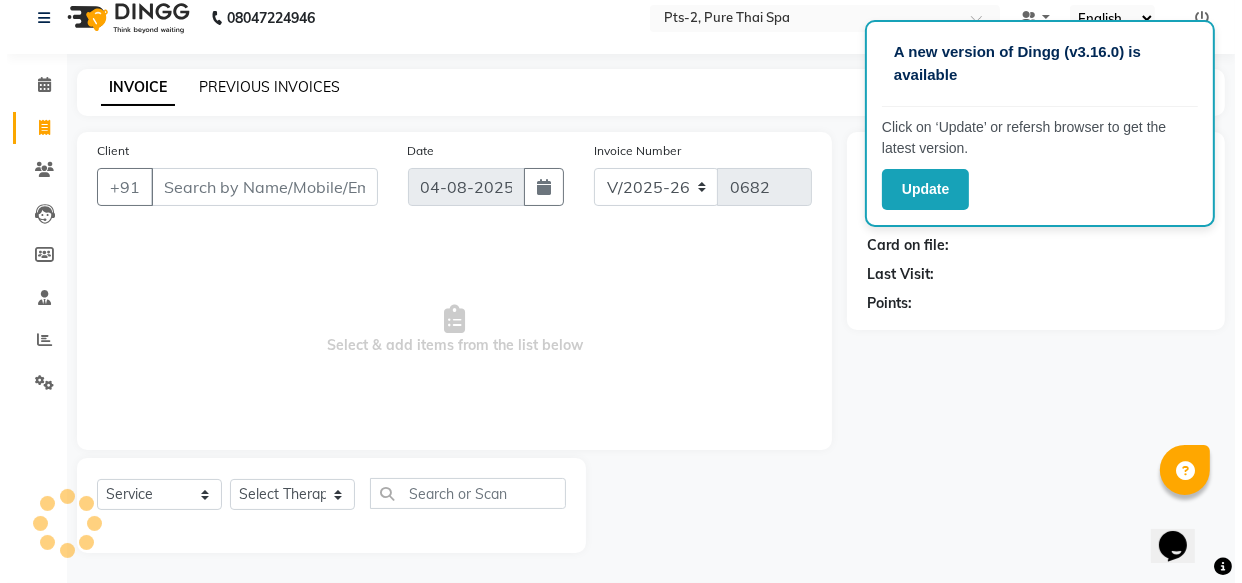 scroll, scrollTop: 0, scrollLeft: 0, axis: both 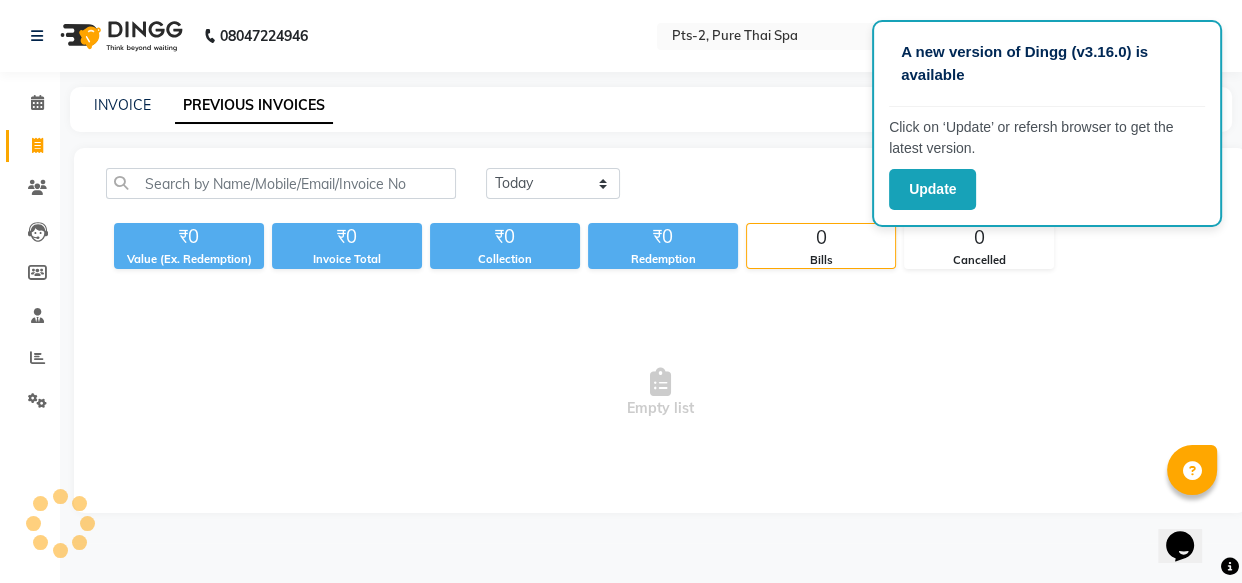 click on "Empty list" at bounding box center (660, 393) 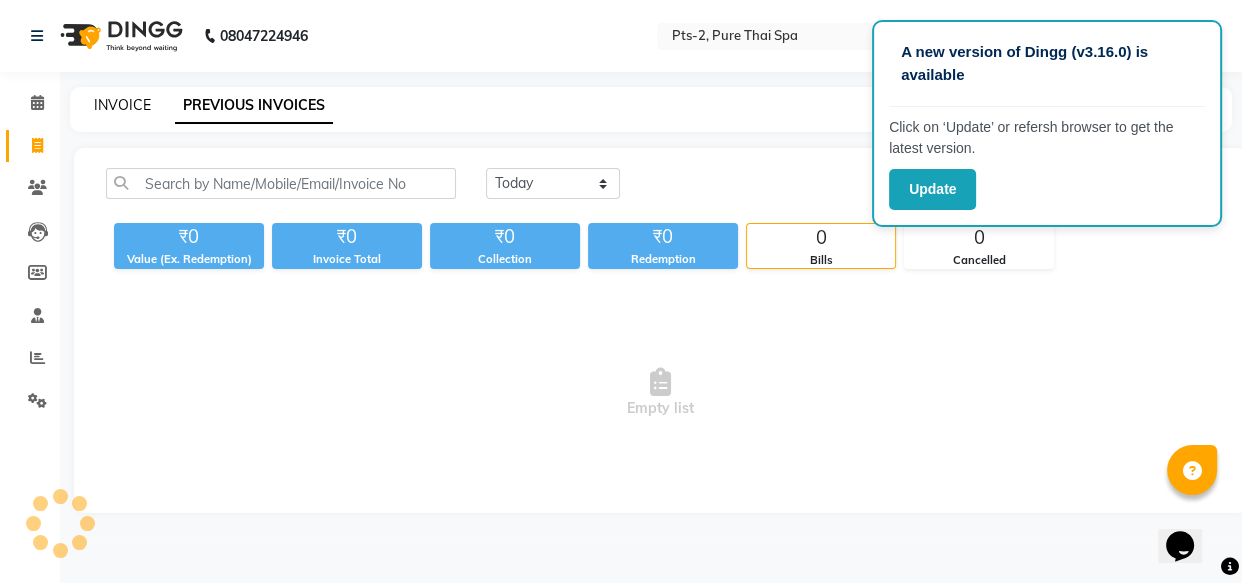 click on "INVOICE" 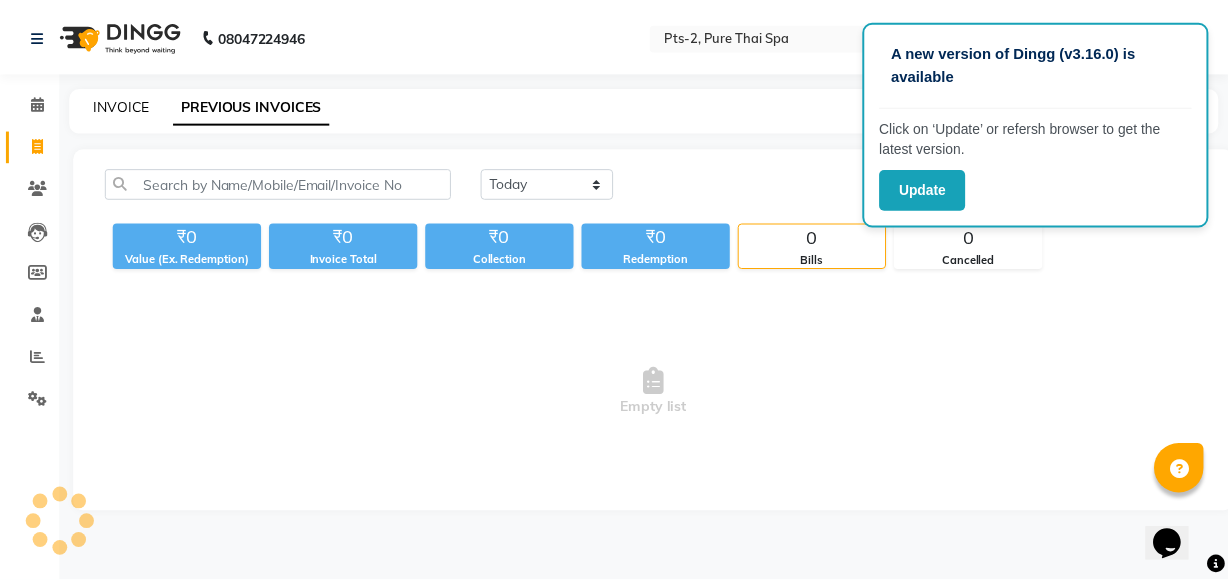 scroll, scrollTop: 19, scrollLeft: 0, axis: vertical 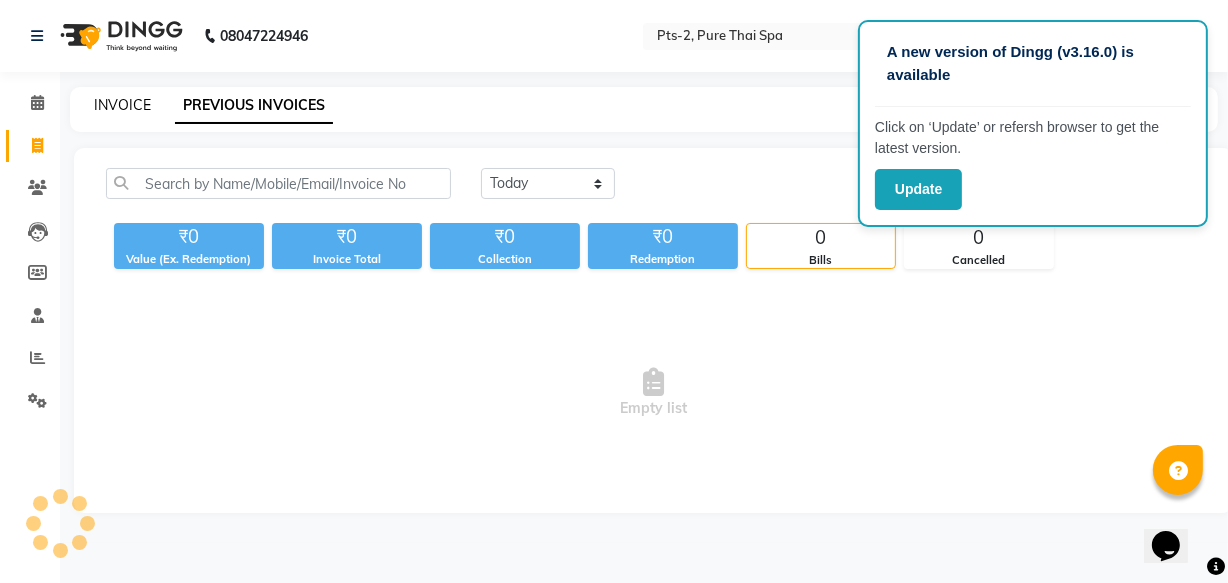 select on "service" 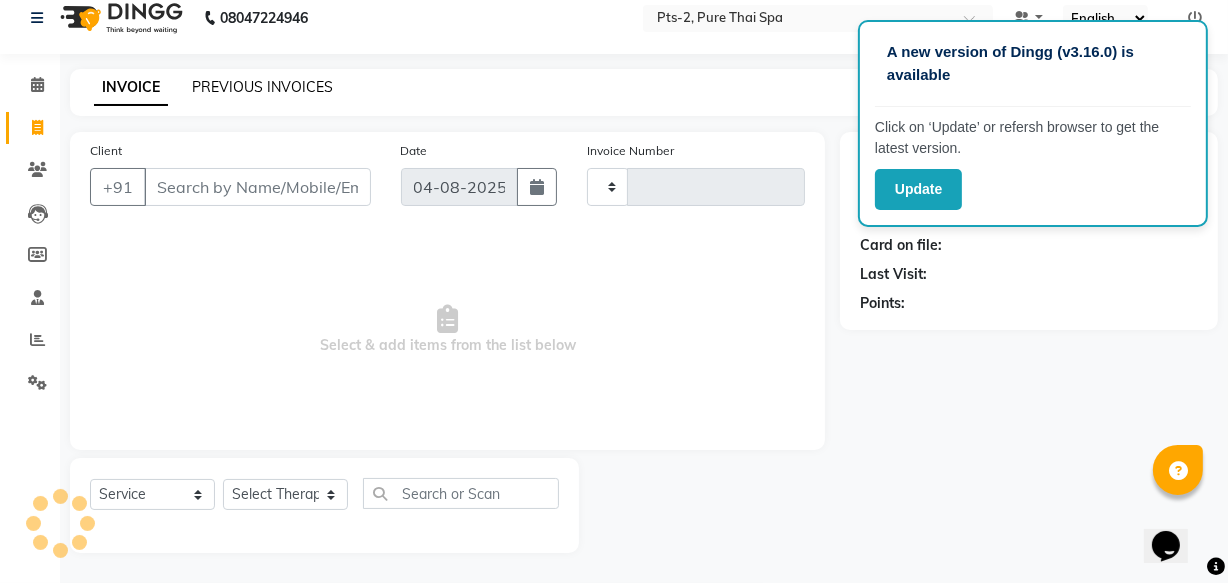 click on "PREVIOUS INVOICES" 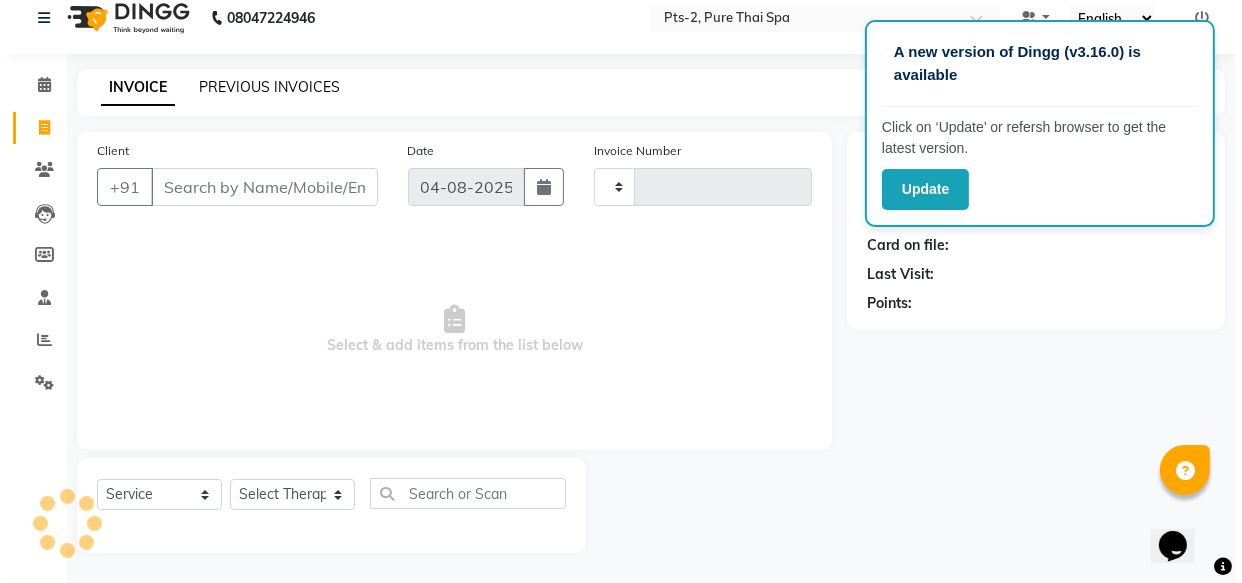 scroll, scrollTop: 0, scrollLeft: 0, axis: both 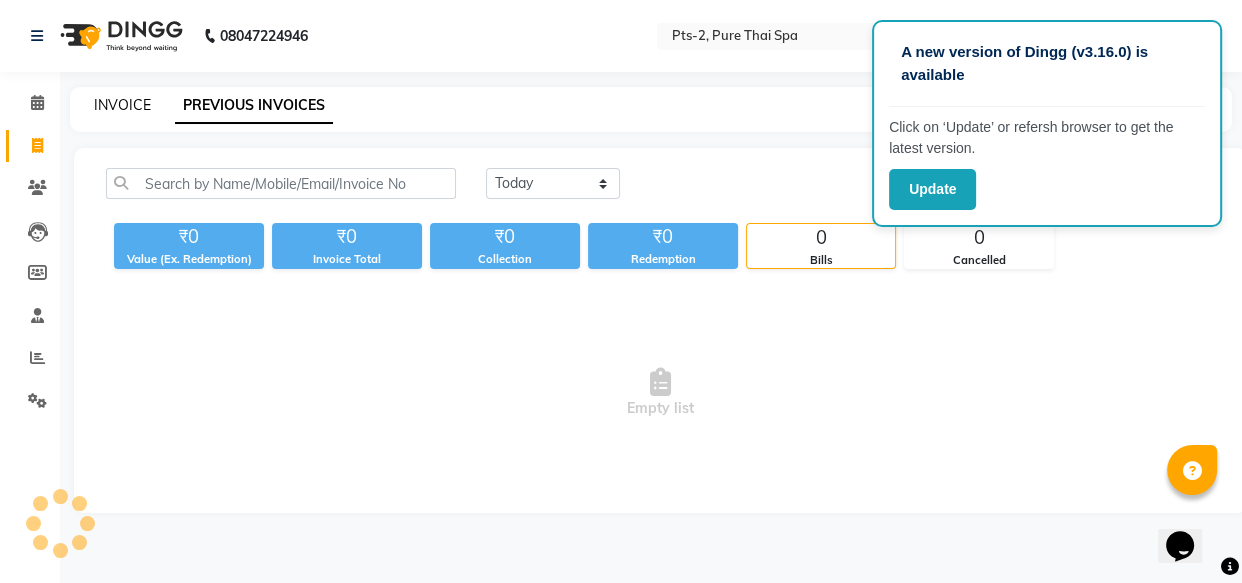 click on "INVOICE" 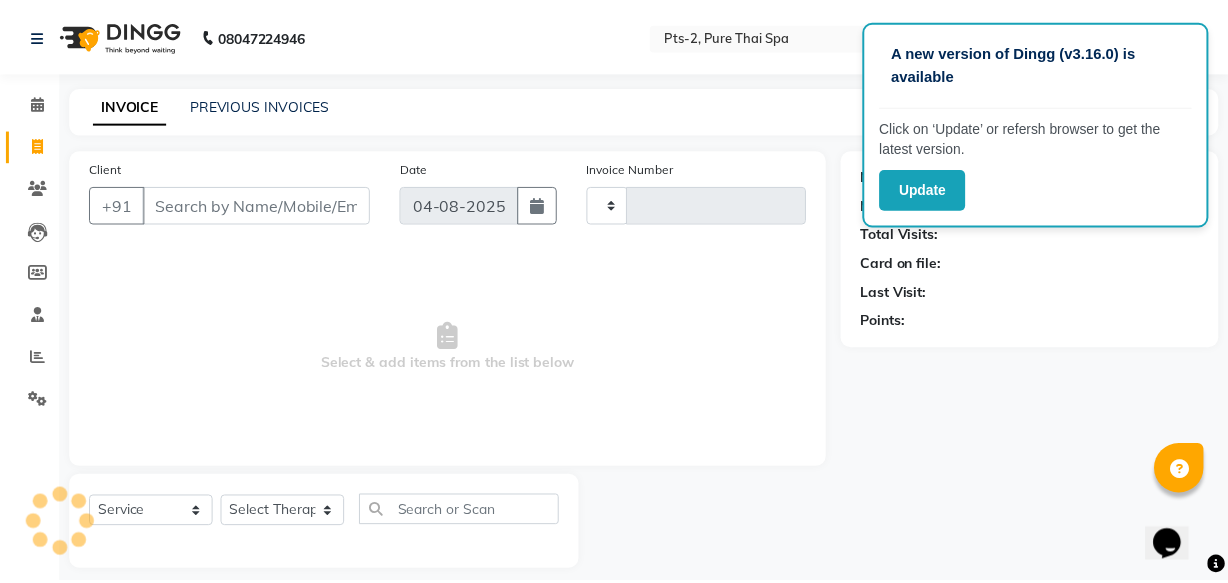 scroll, scrollTop: 19, scrollLeft: 0, axis: vertical 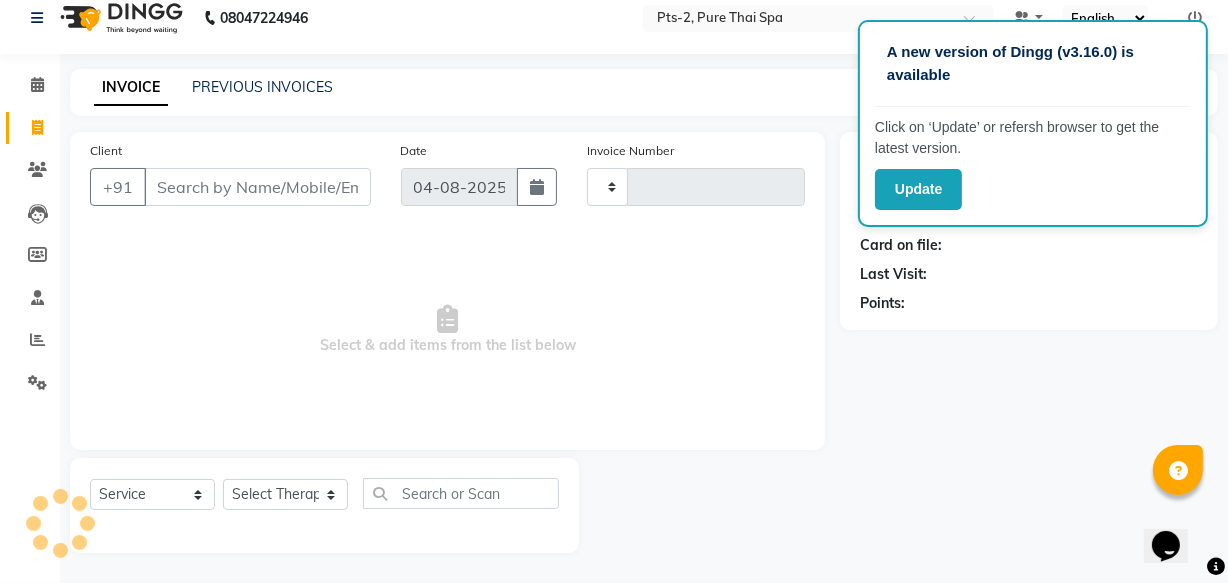 type on "0682" 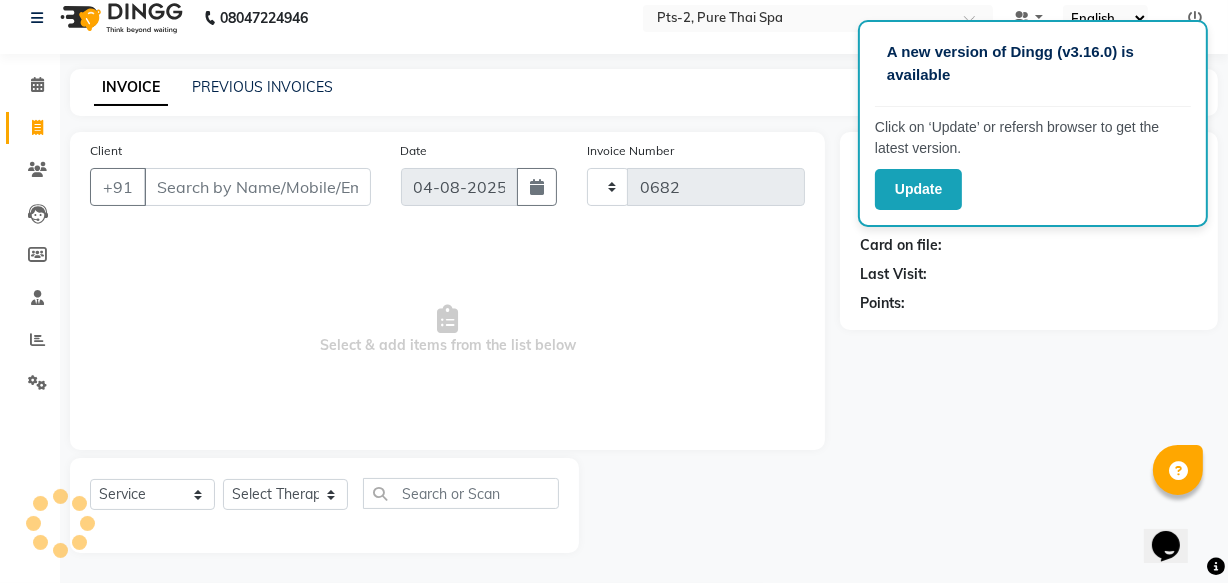 select on "5391" 